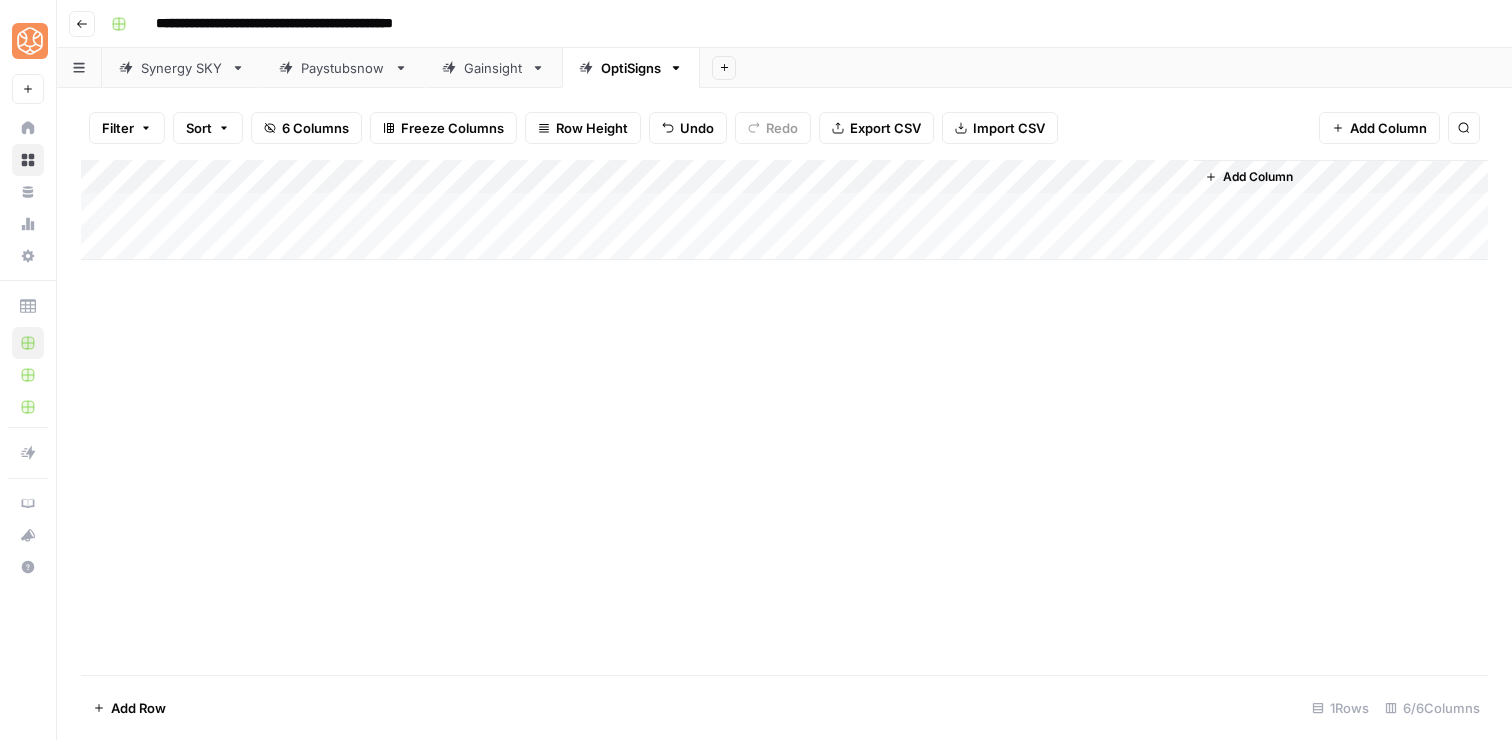scroll, scrollTop: 0, scrollLeft: 0, axis: both 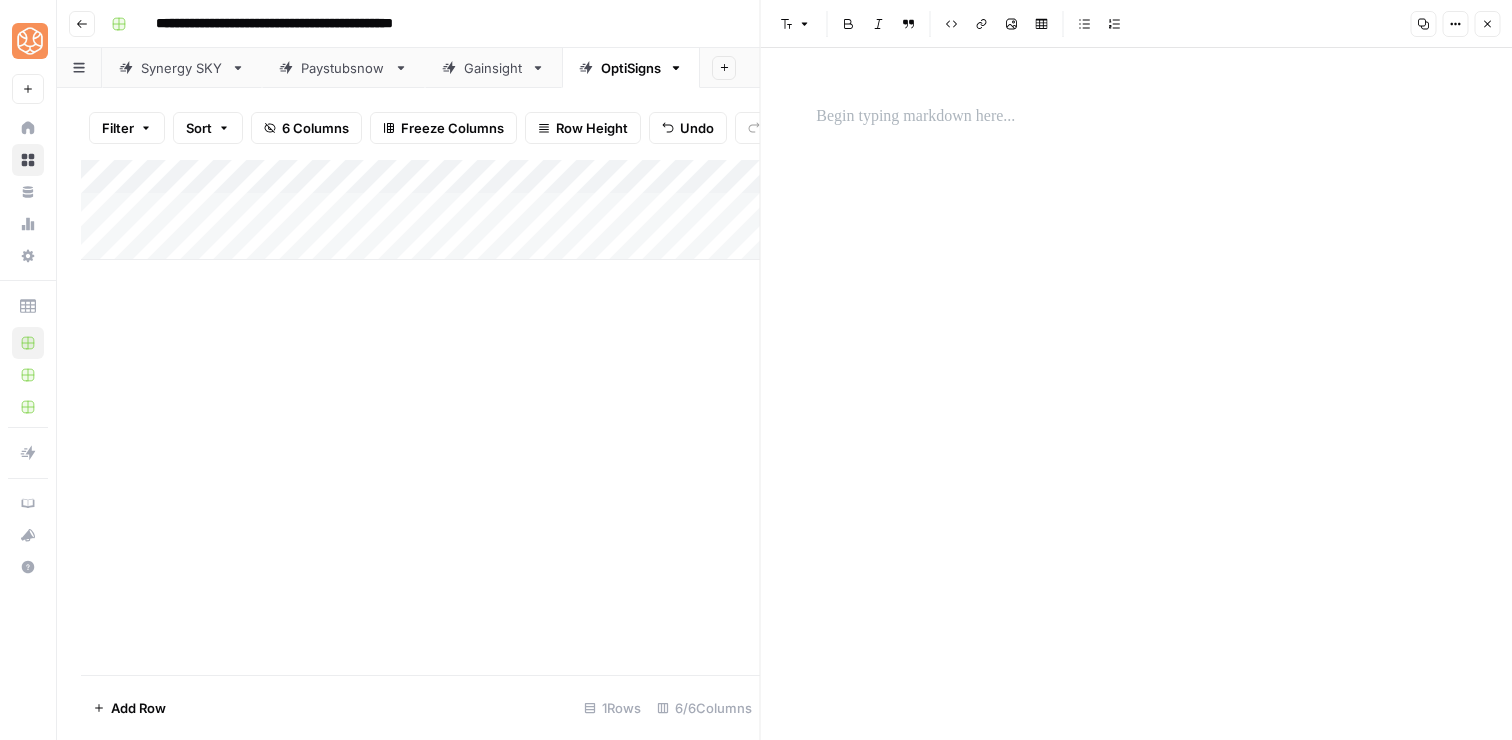 click at bounding box center [1136, 117] 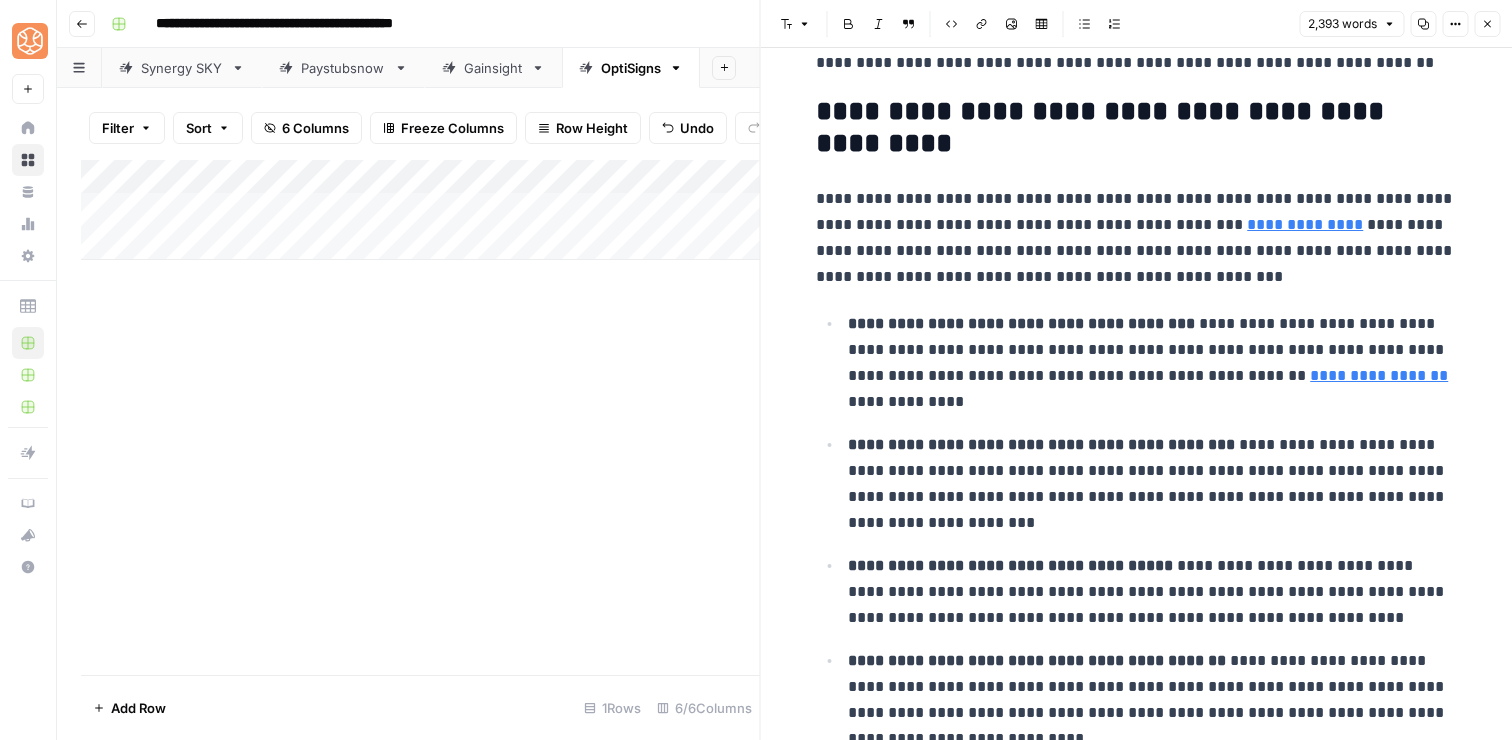 click 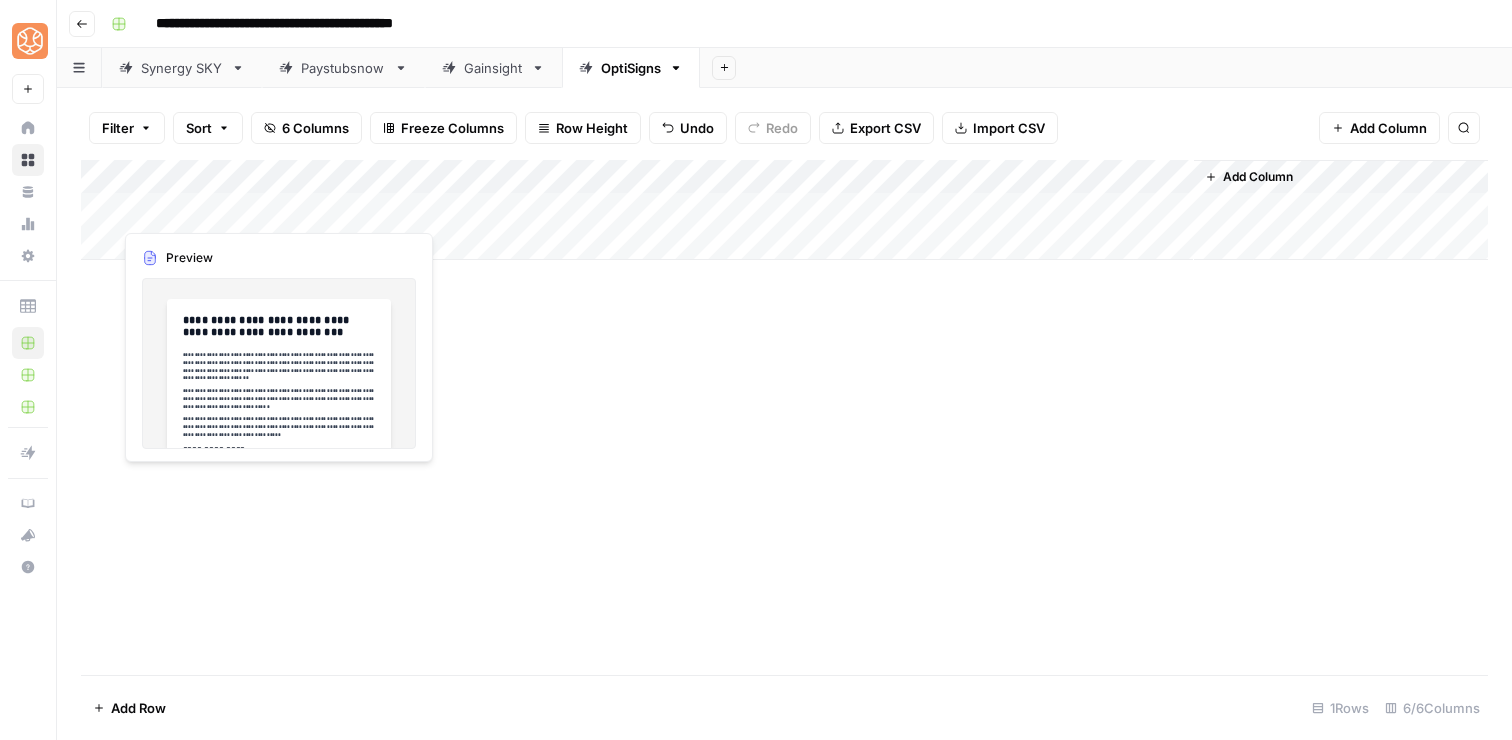 click on "Add Column" at bounding box center (784, 210) 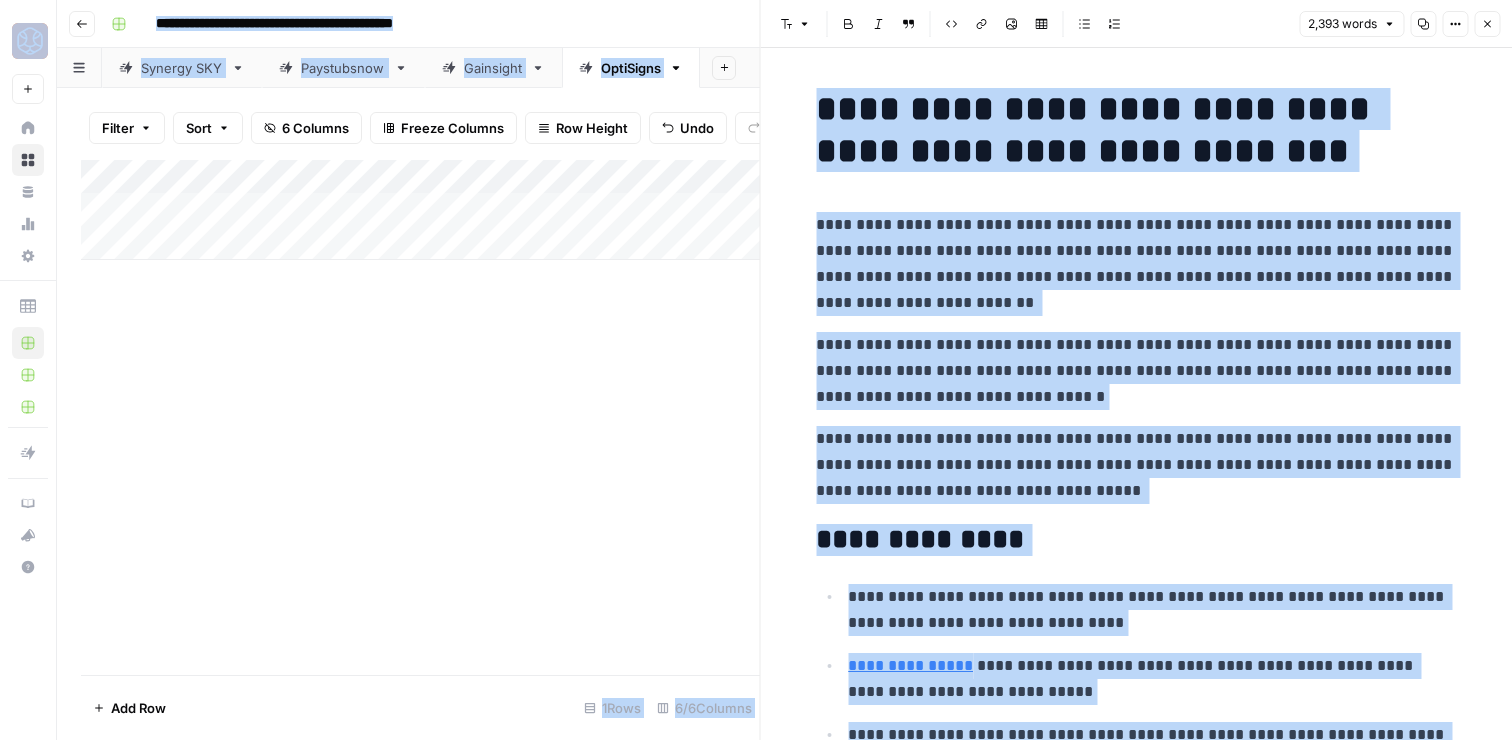 click 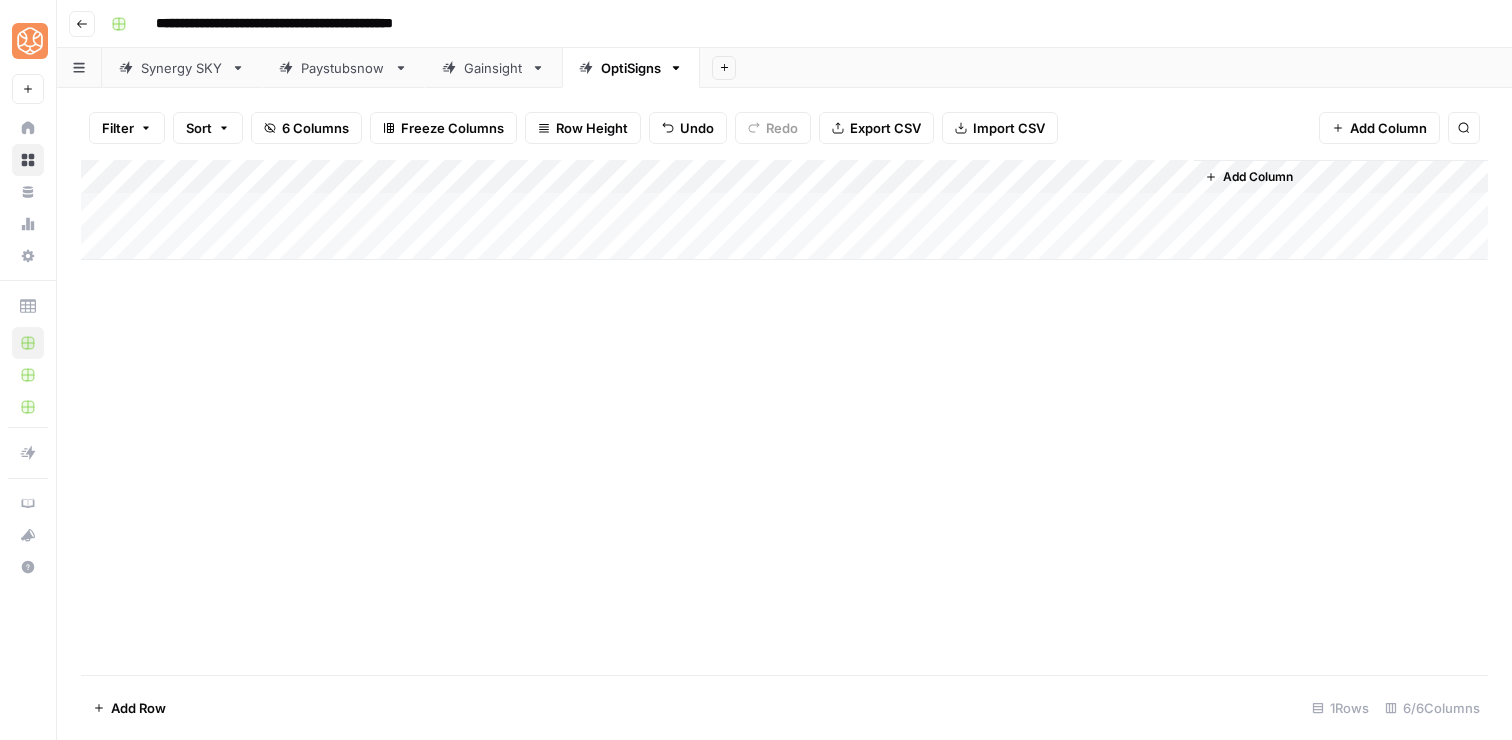 click on "Add Column" at bounding box center (784, 210) 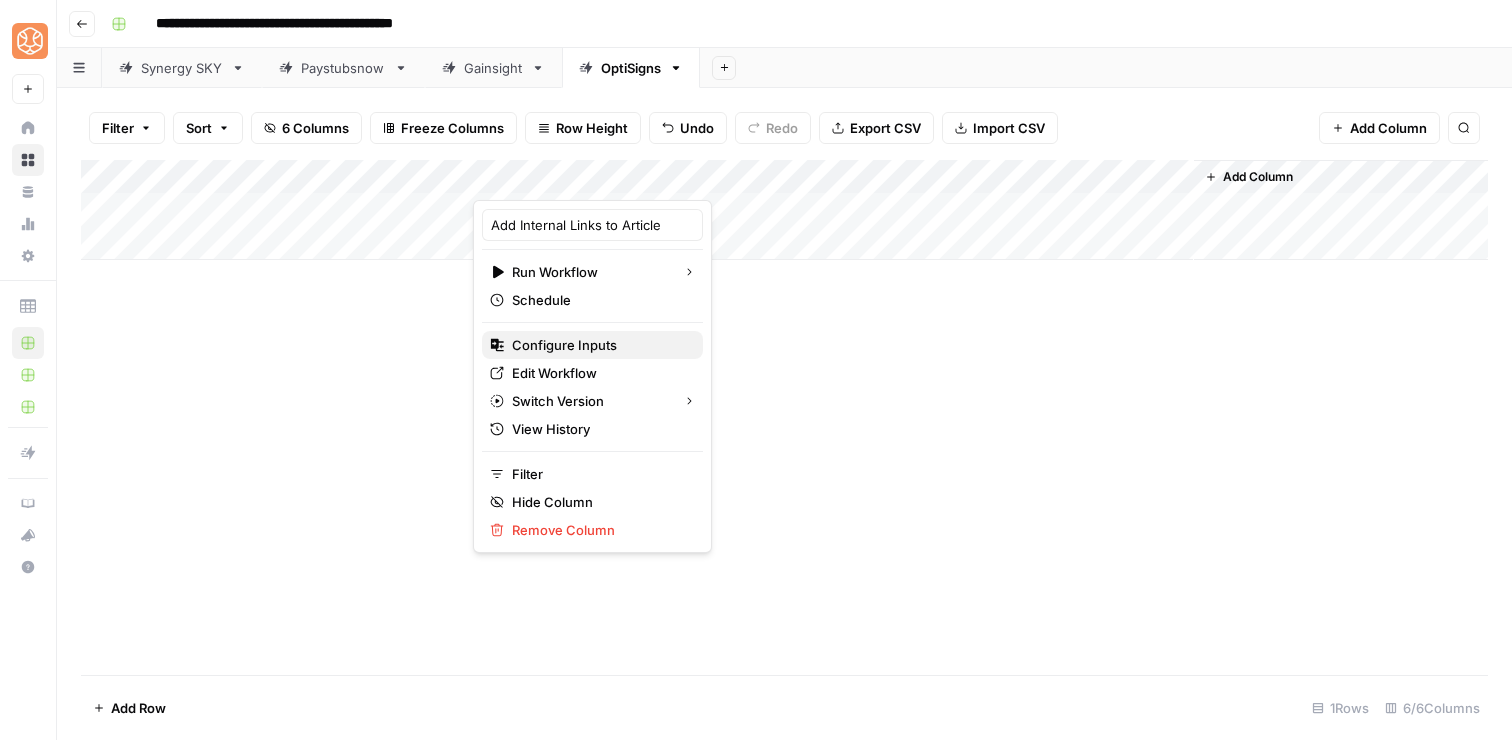 click 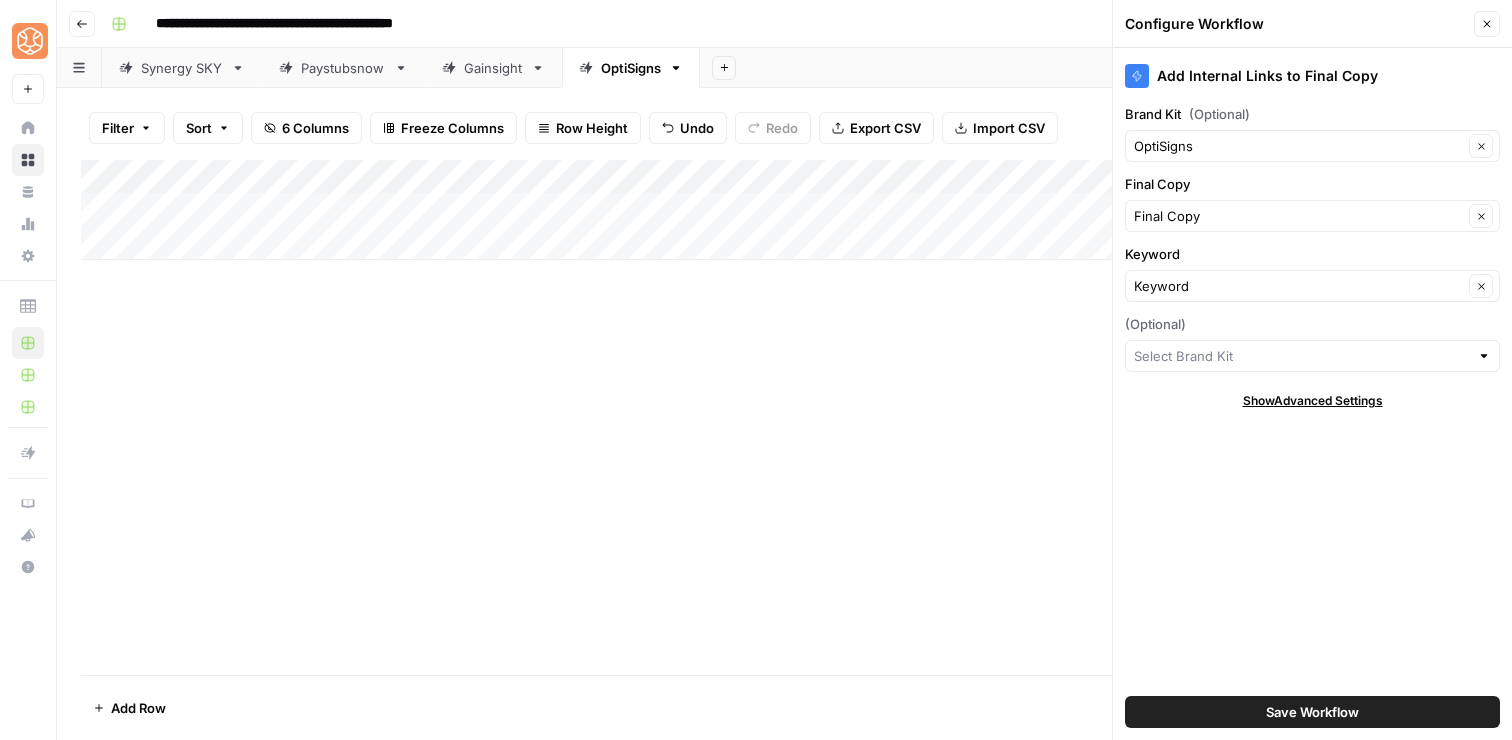 click on "Save Workflow" at bounding box center (1312, 712) 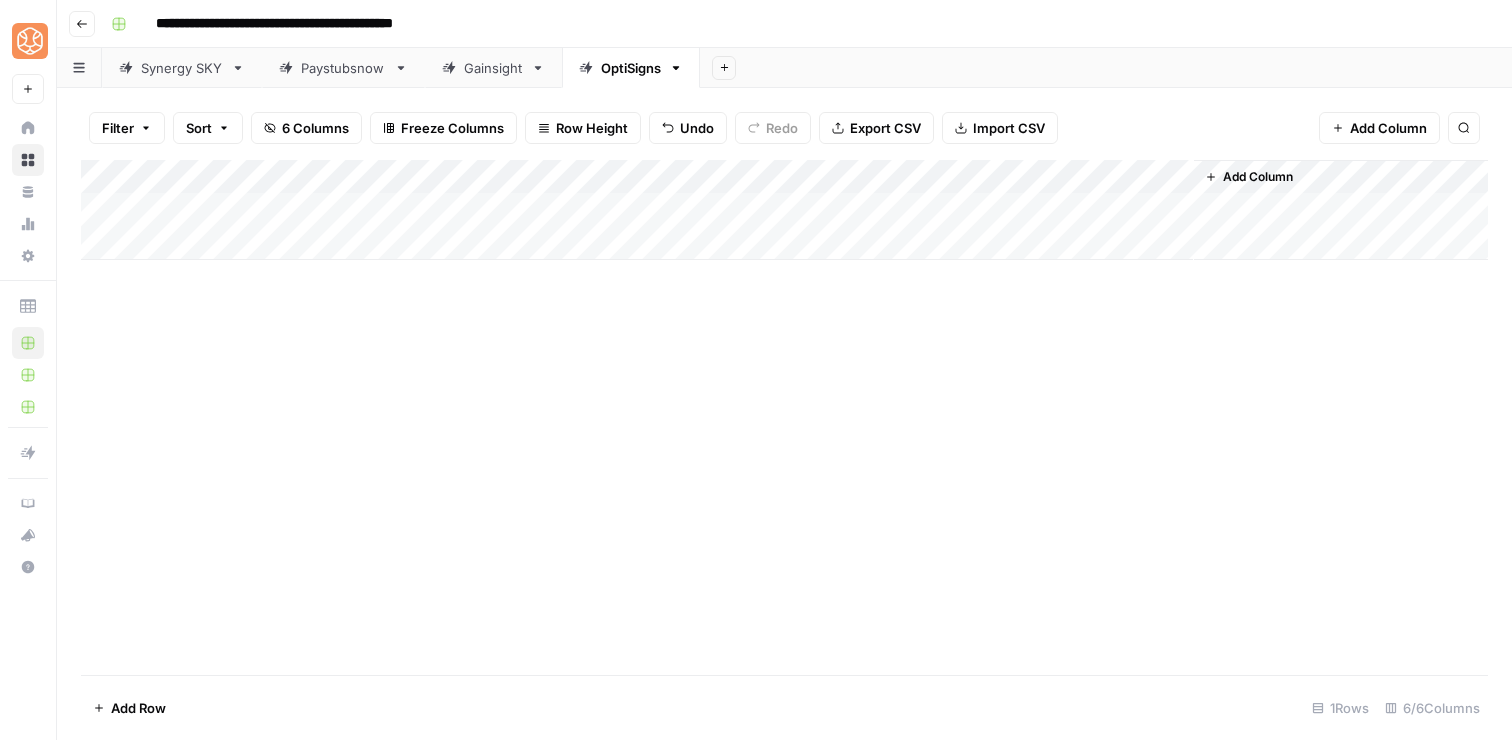 click on "Add Column" at bounding box center [784, 210] 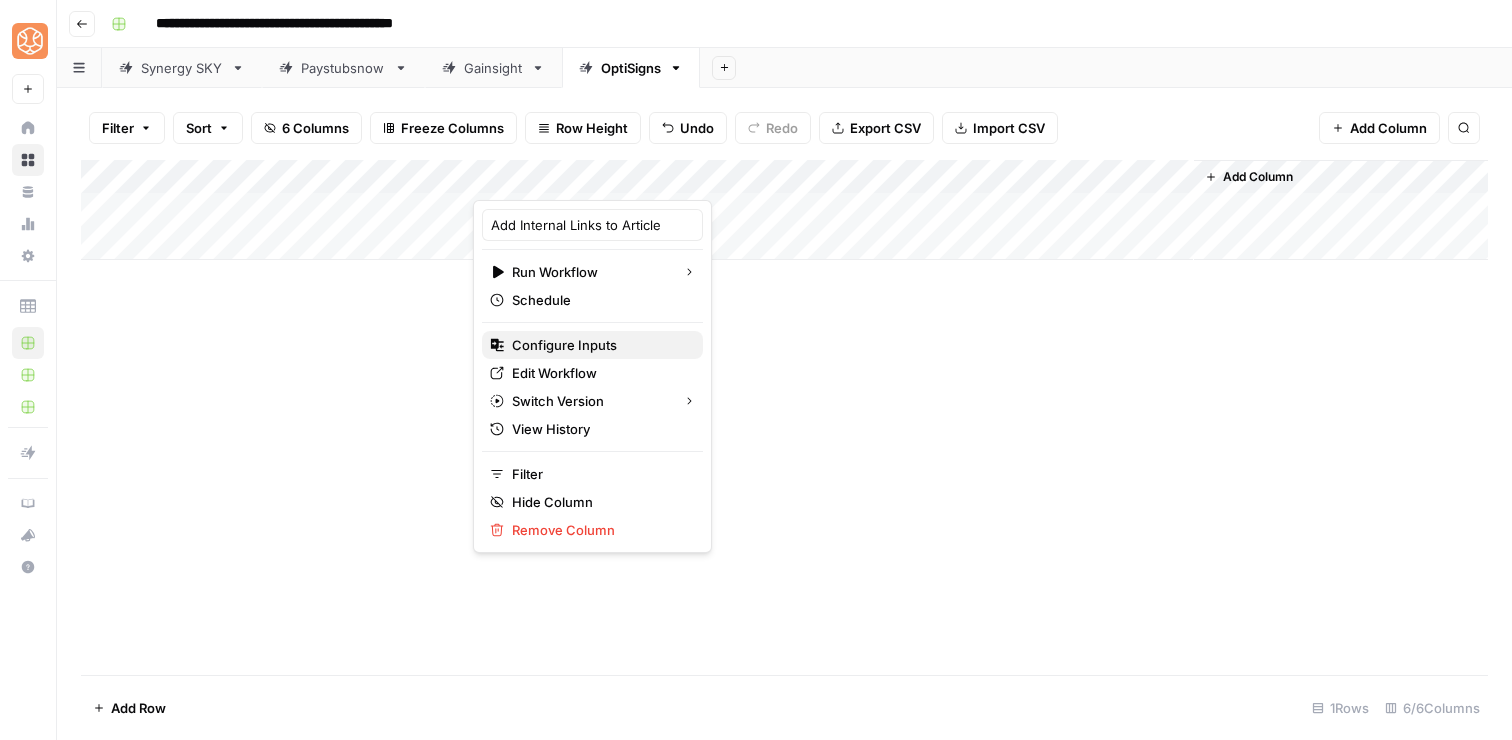 click on "Configure Inputs" at bounding box center (592, 345) 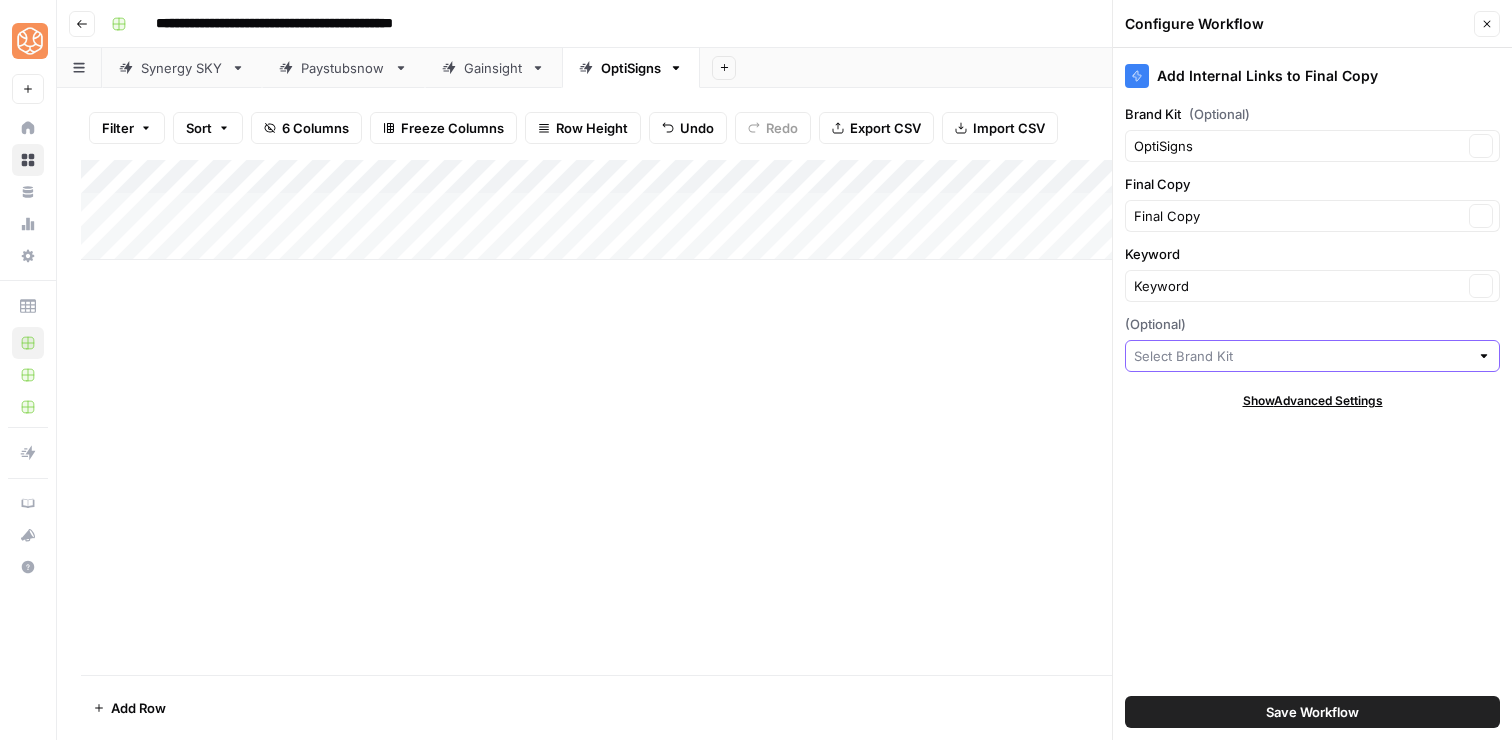 click on "(Optional)" at bounding box center [1301, 356] 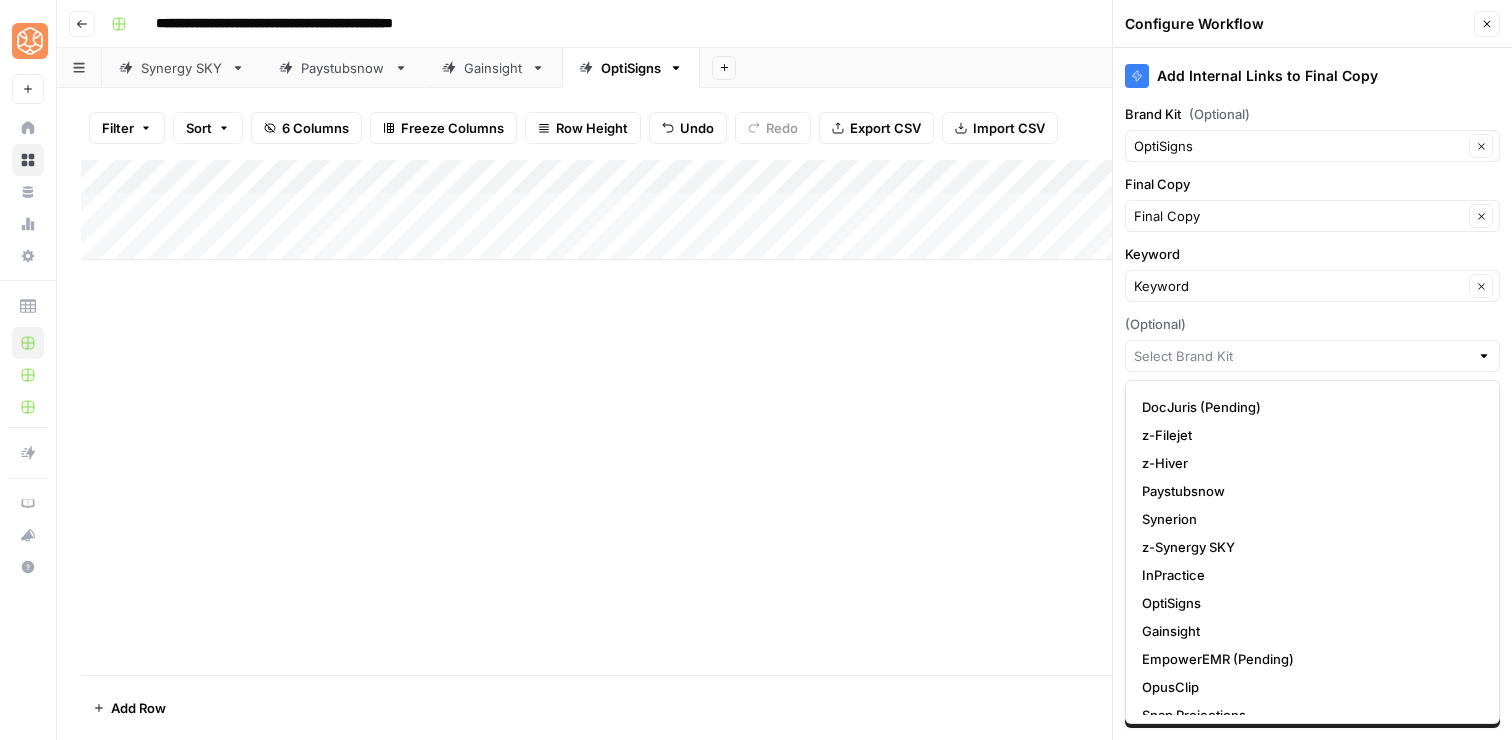 scroll, scrollTop: 104, scrollLeft: 0, axis: vertical 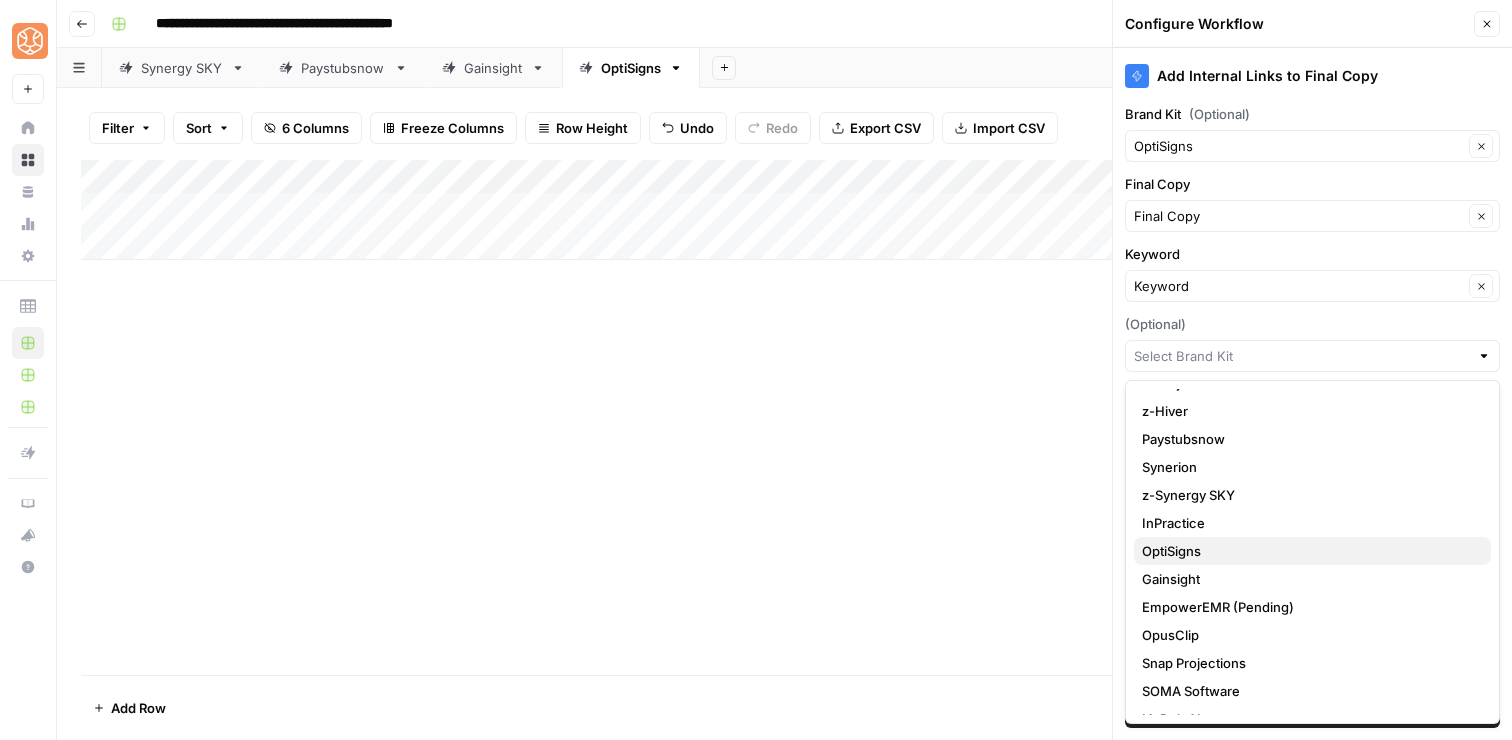 click on "OptiSigns" at bounding box center [1312, 551] 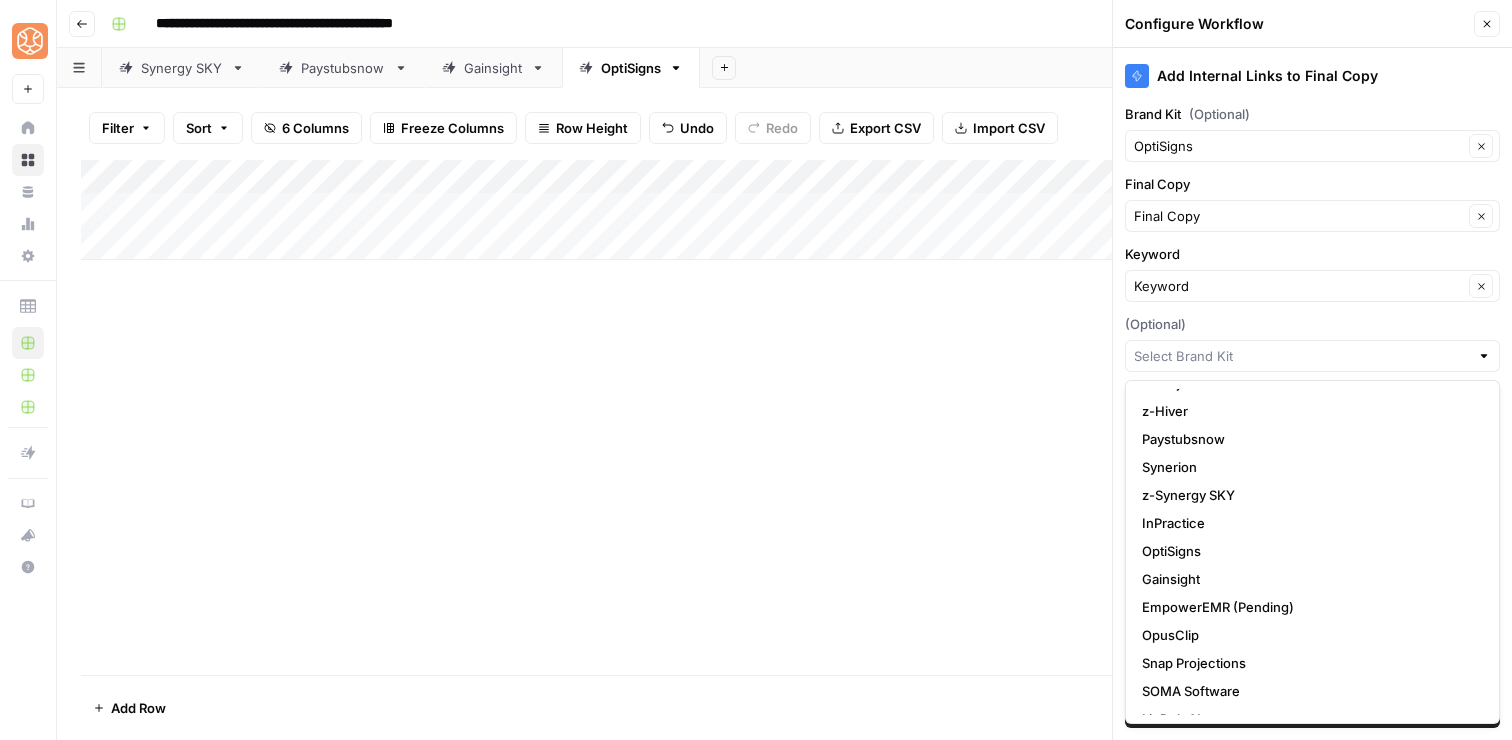 type on "OptiSigns" 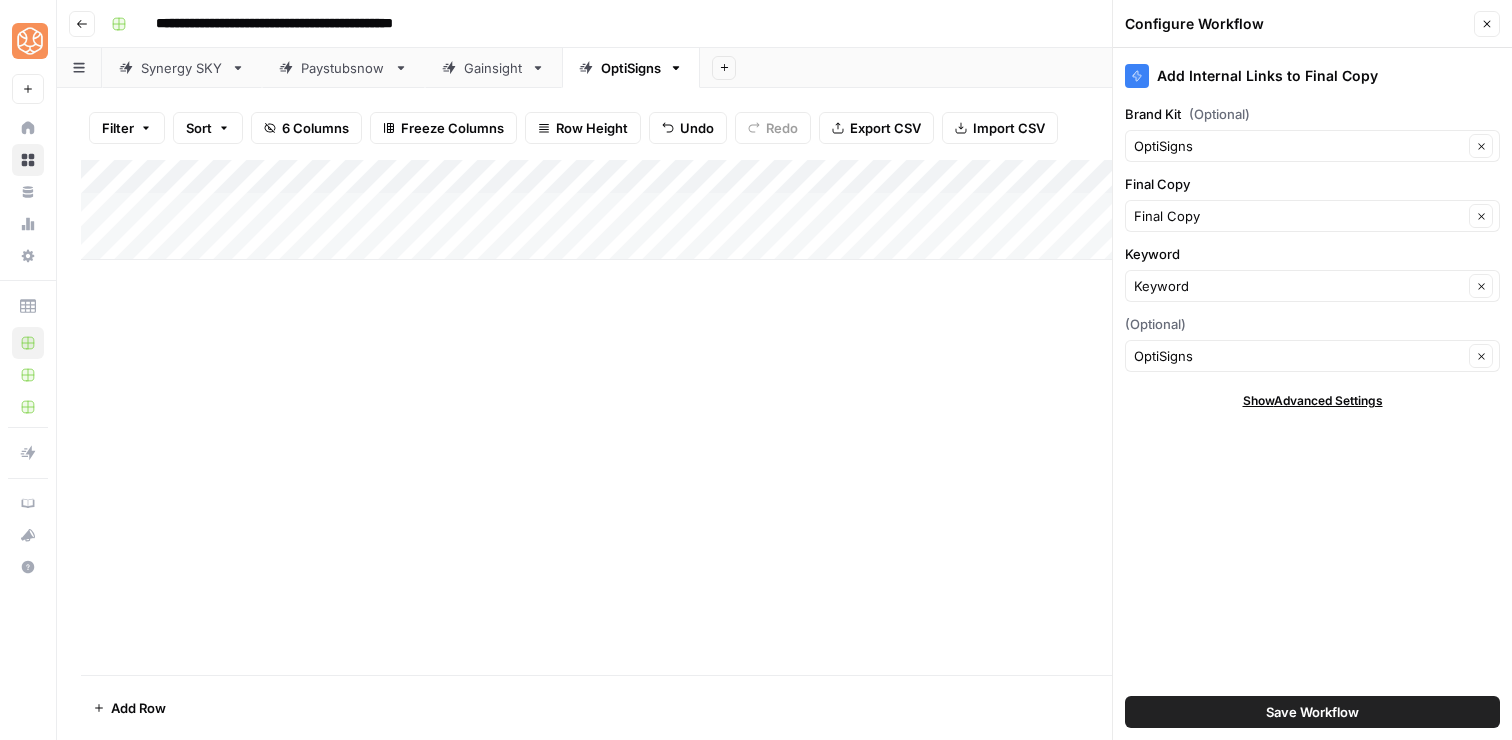 click on "Save Workflow" at bounding box center (1312, 712) 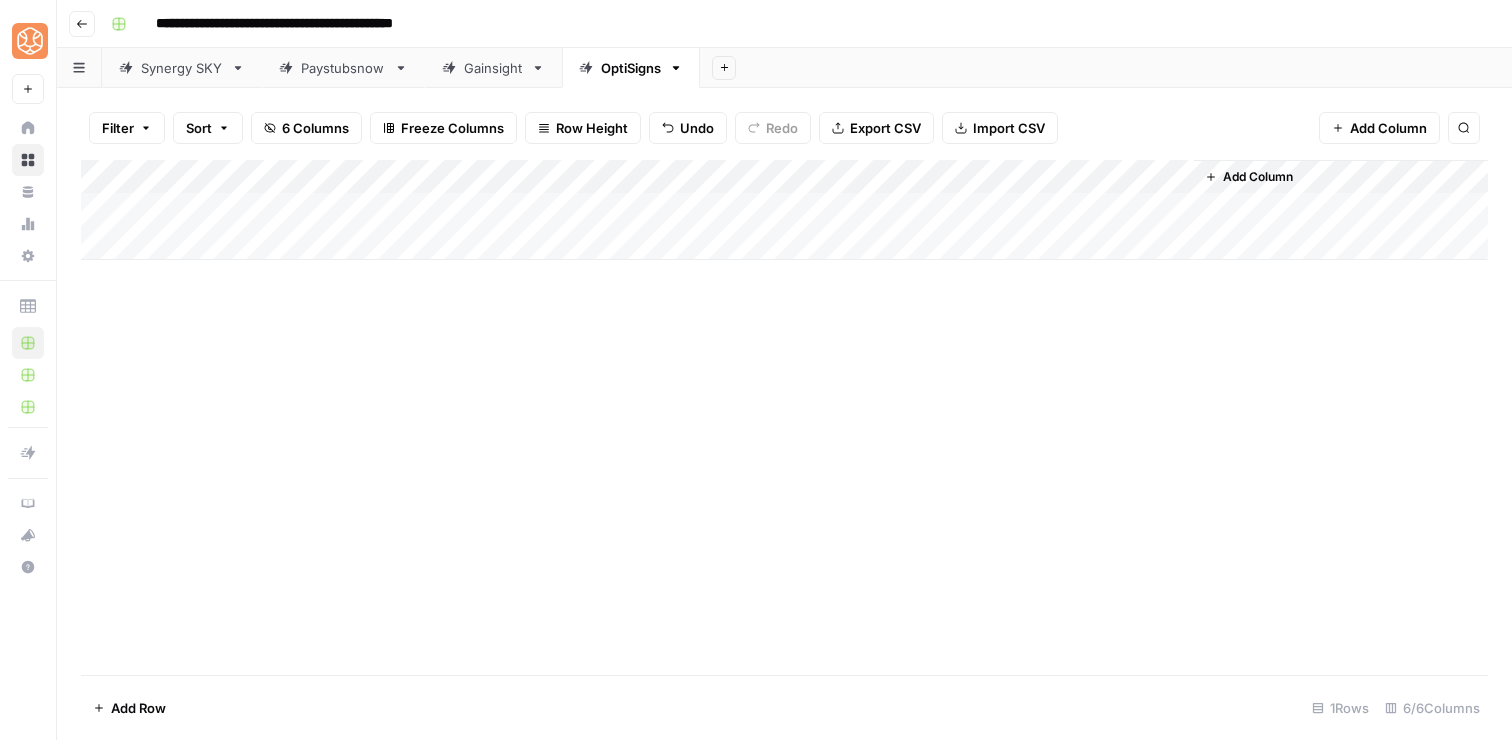 click on "Add Column" at bounding box center [784, 210] 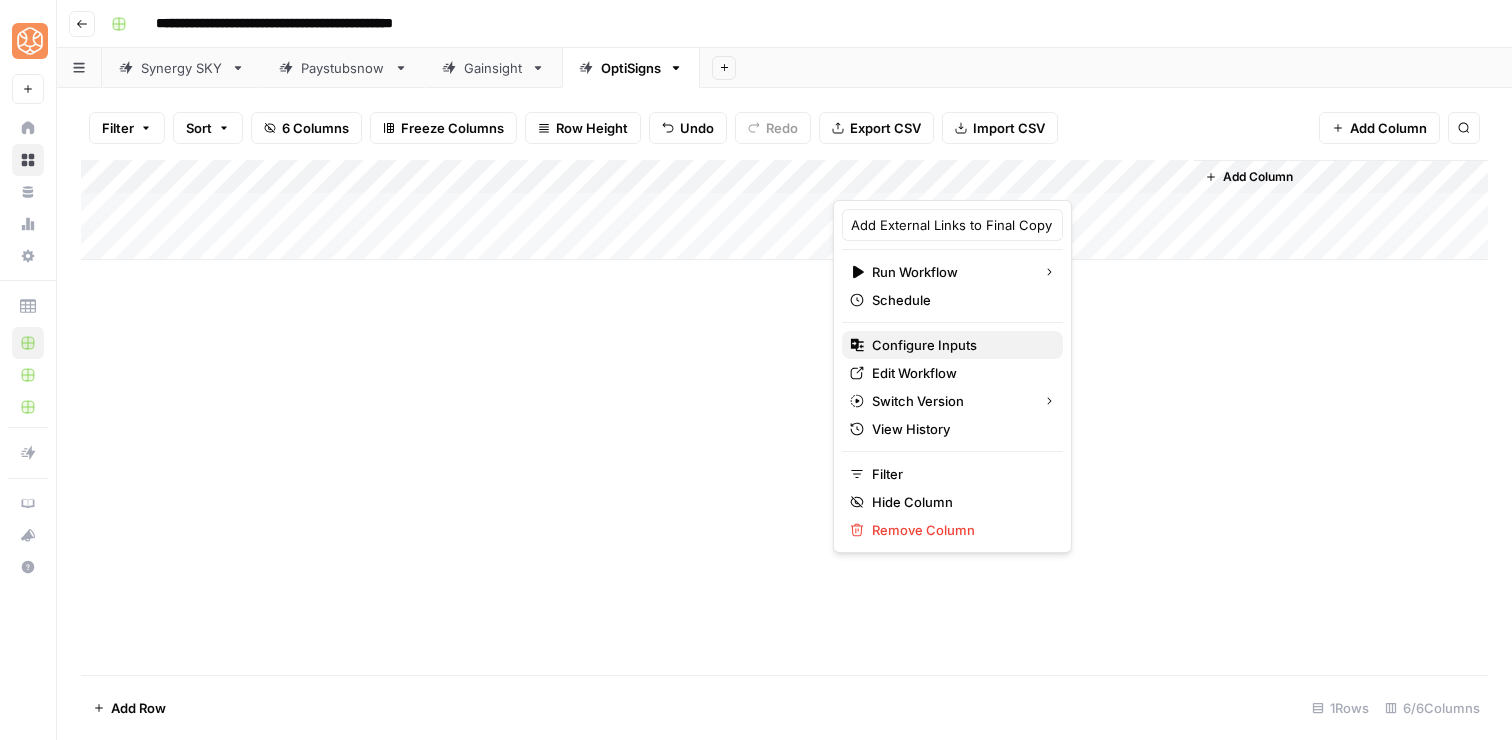 click on "Configure Inputs" at bounding box center [924, 345] 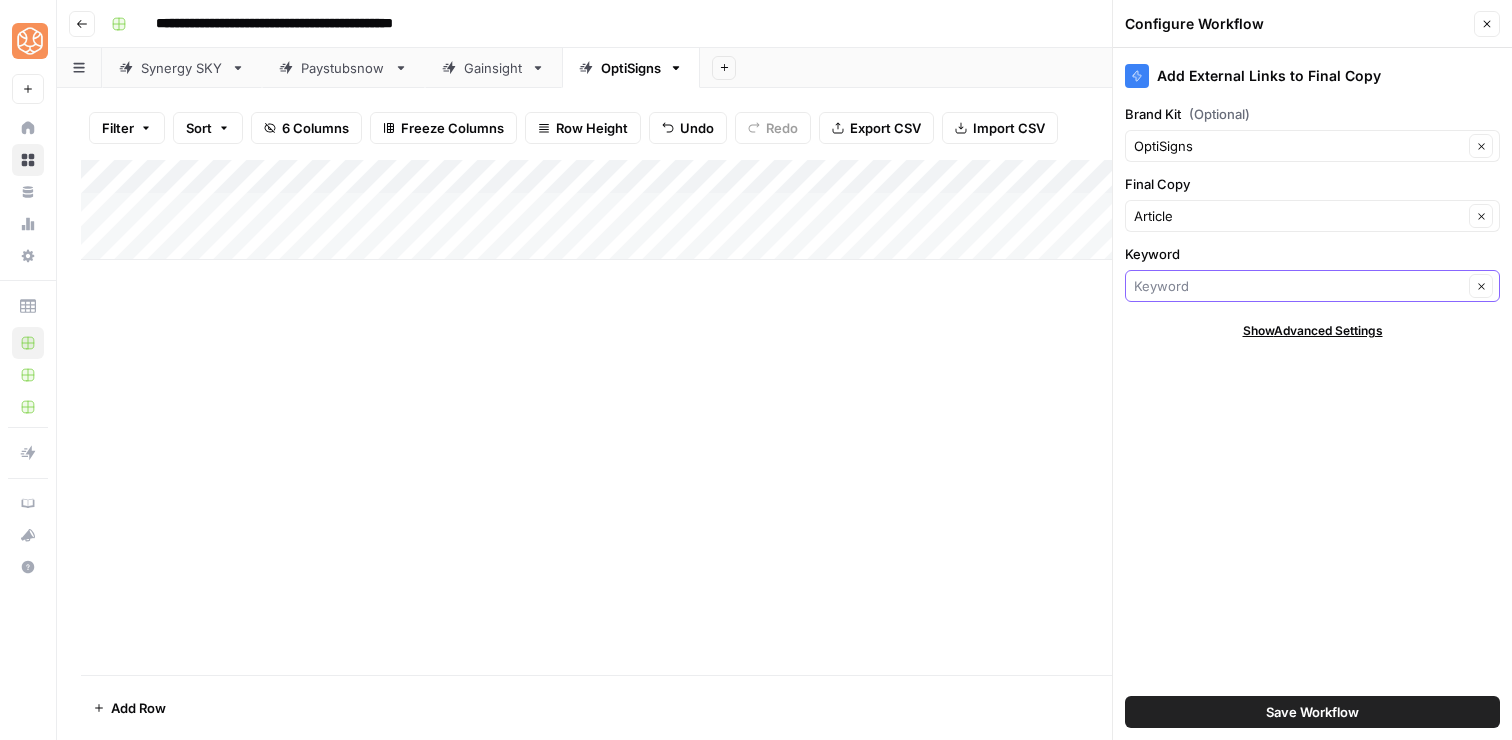 click on "Keyword" at bounding box center (1298, 286) 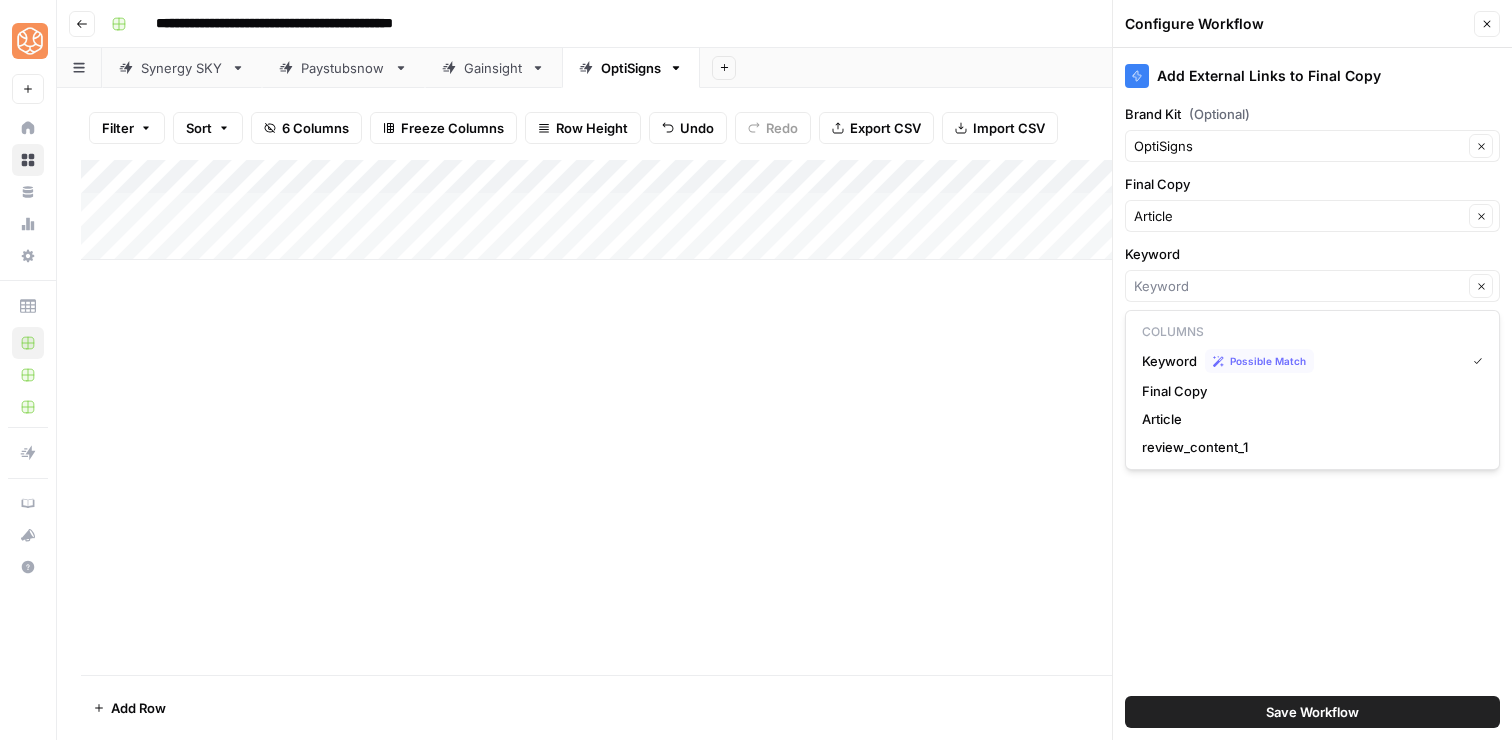 type on "Keyword" 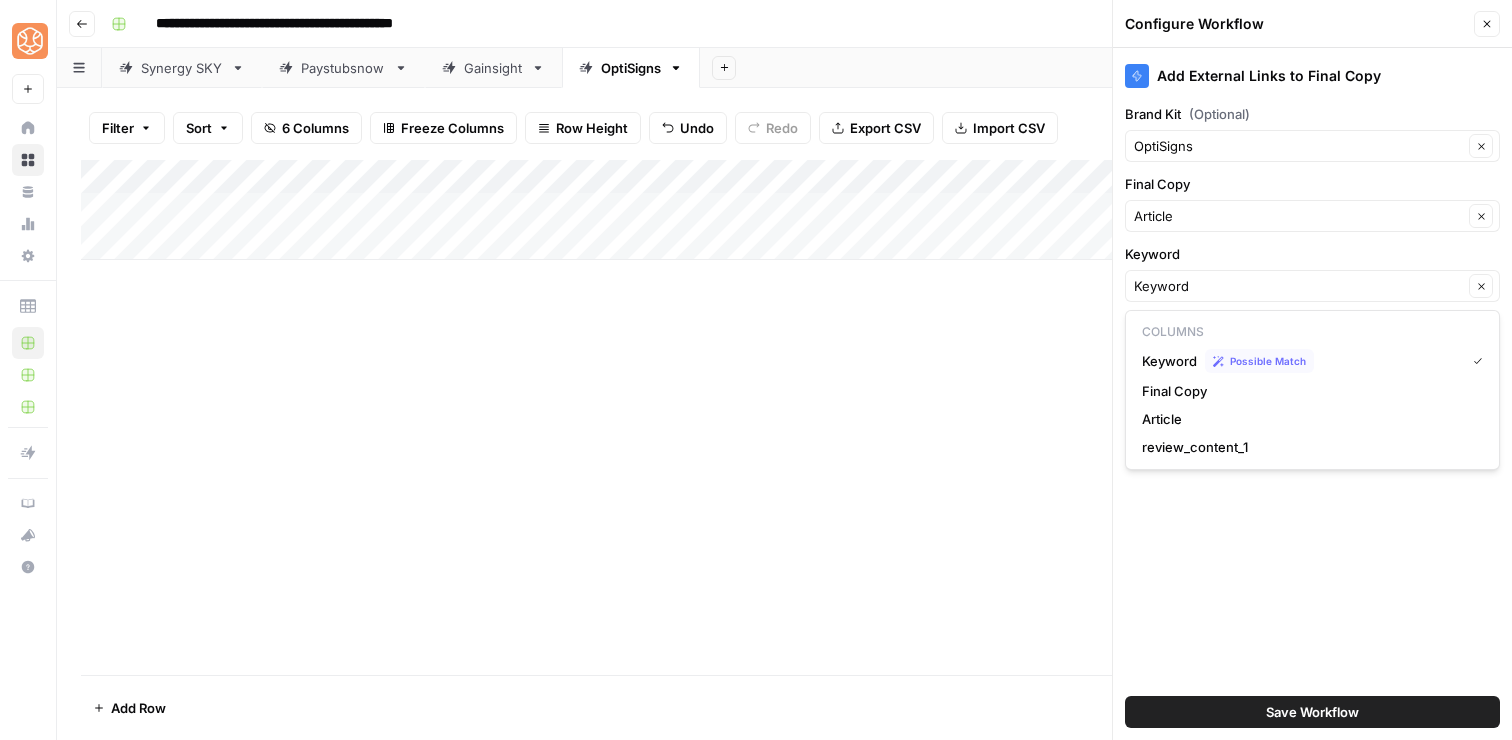 click on "Add Column" at bounding box center [784, 417] 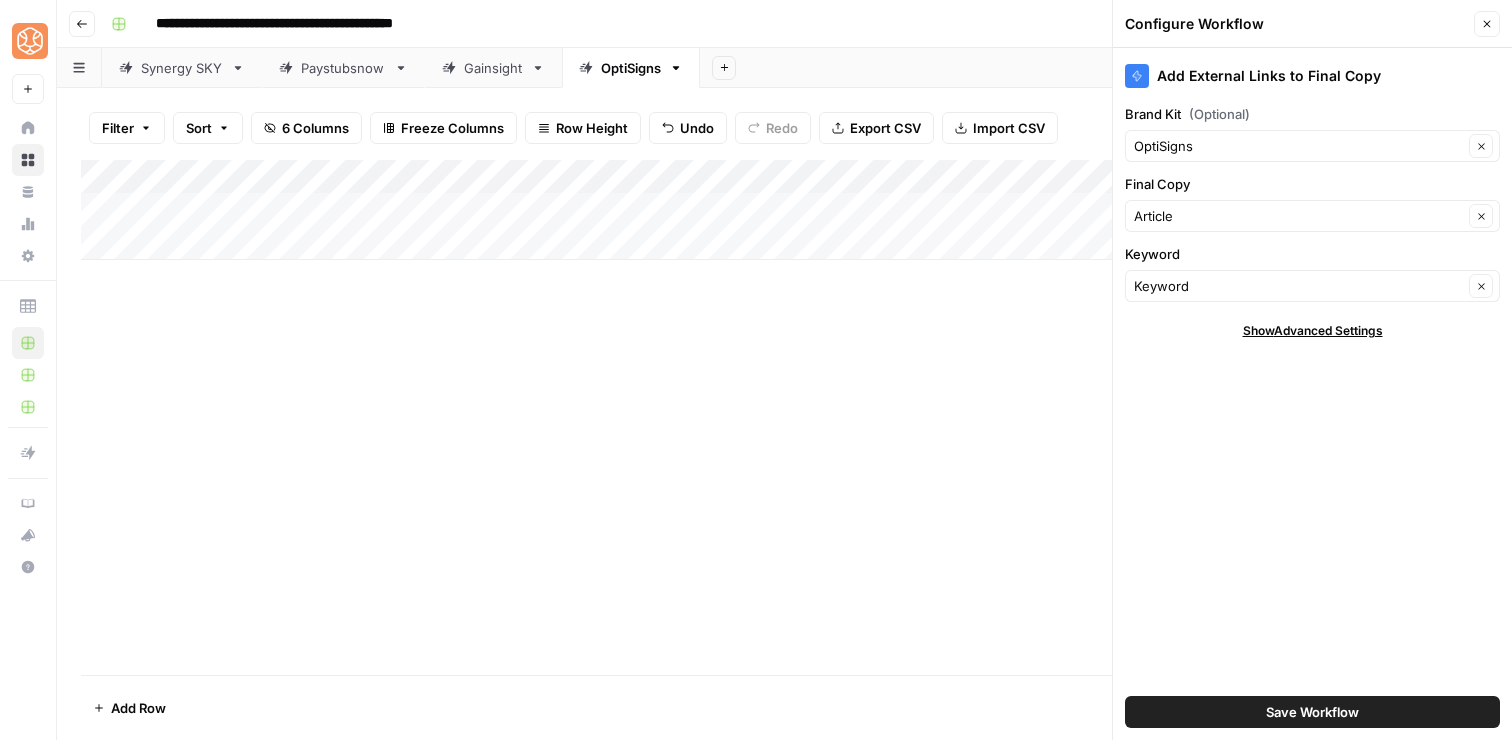 click on "Save Workflow" at bounding box center (1312, 712) 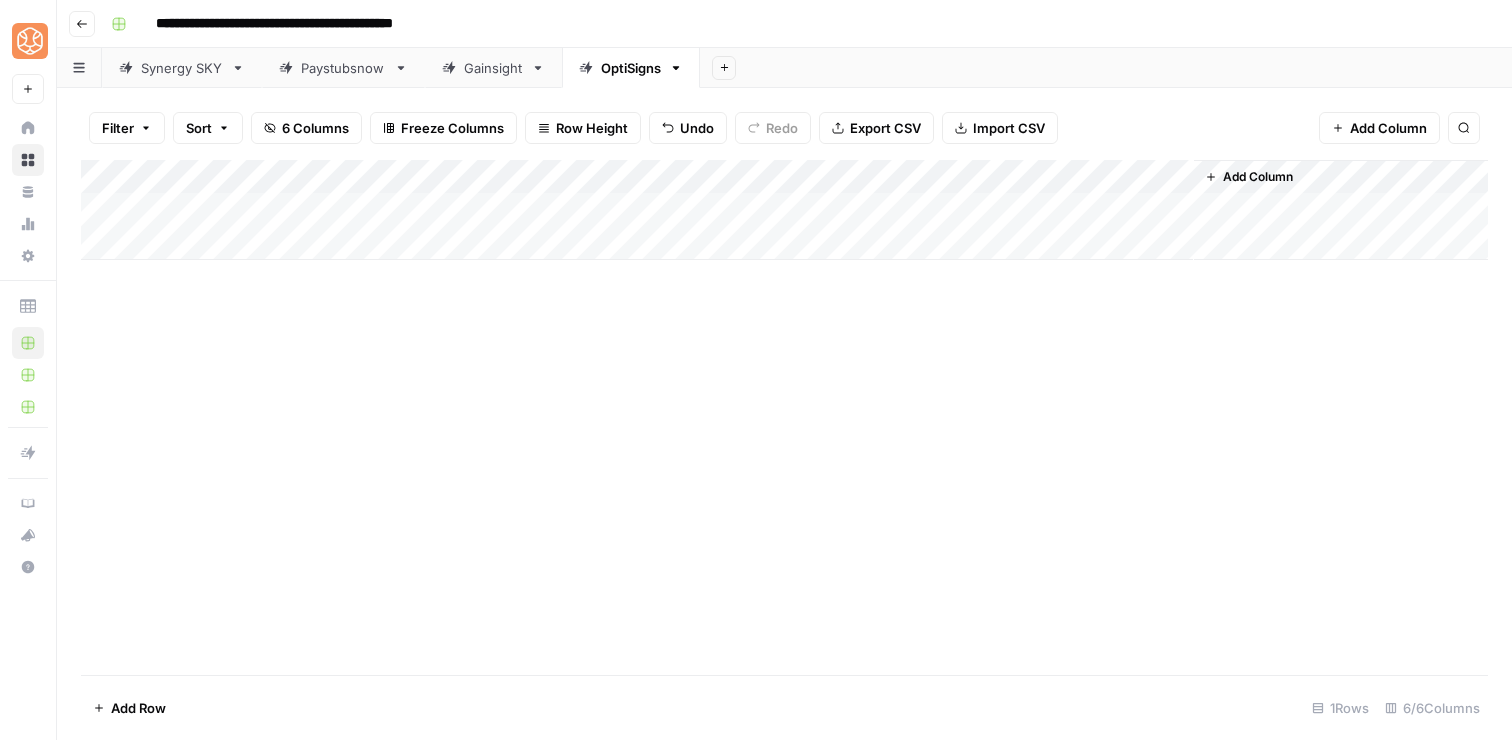 click on "Add Column" at bounding box center [784, 417] 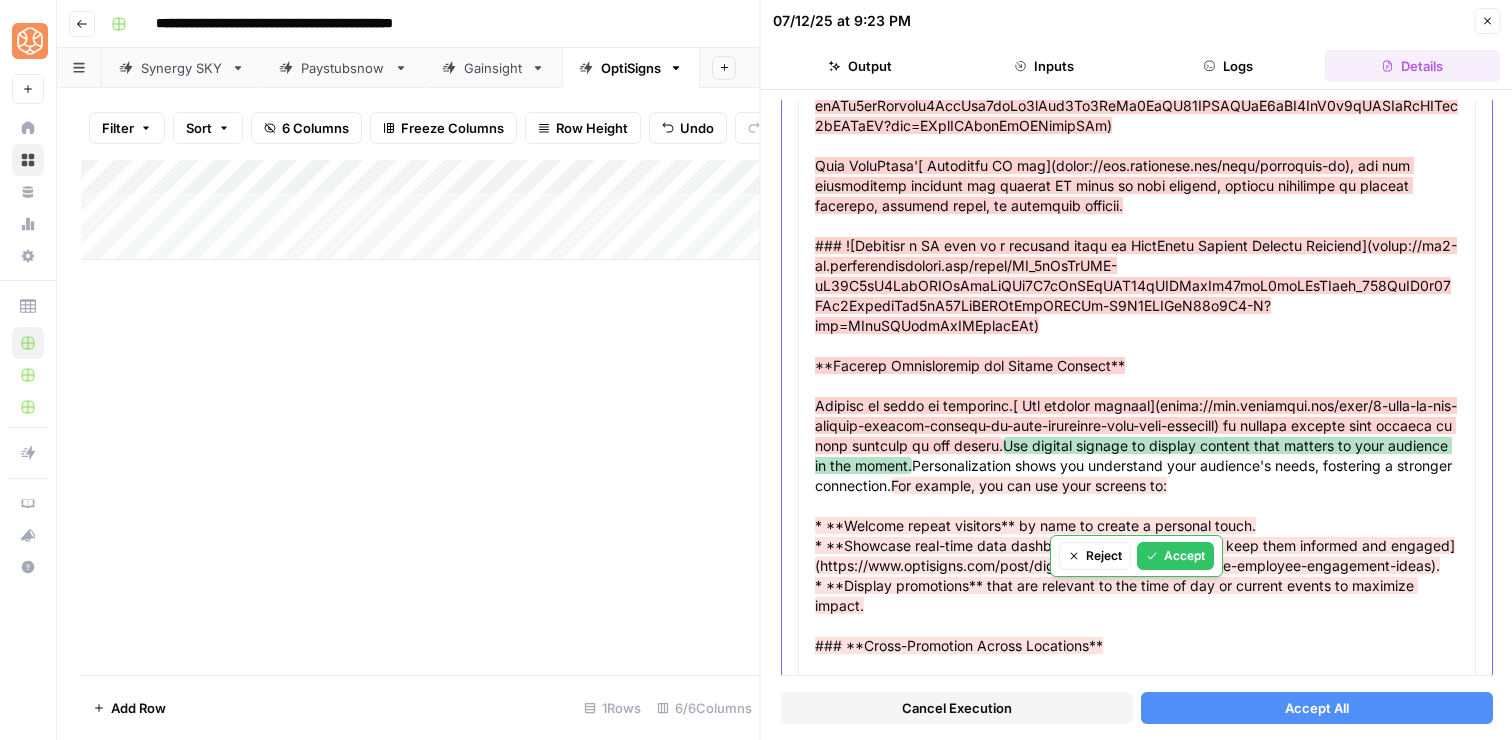 scroll, scrollTop: 3554, scrollLeft: 0, axis: vertical 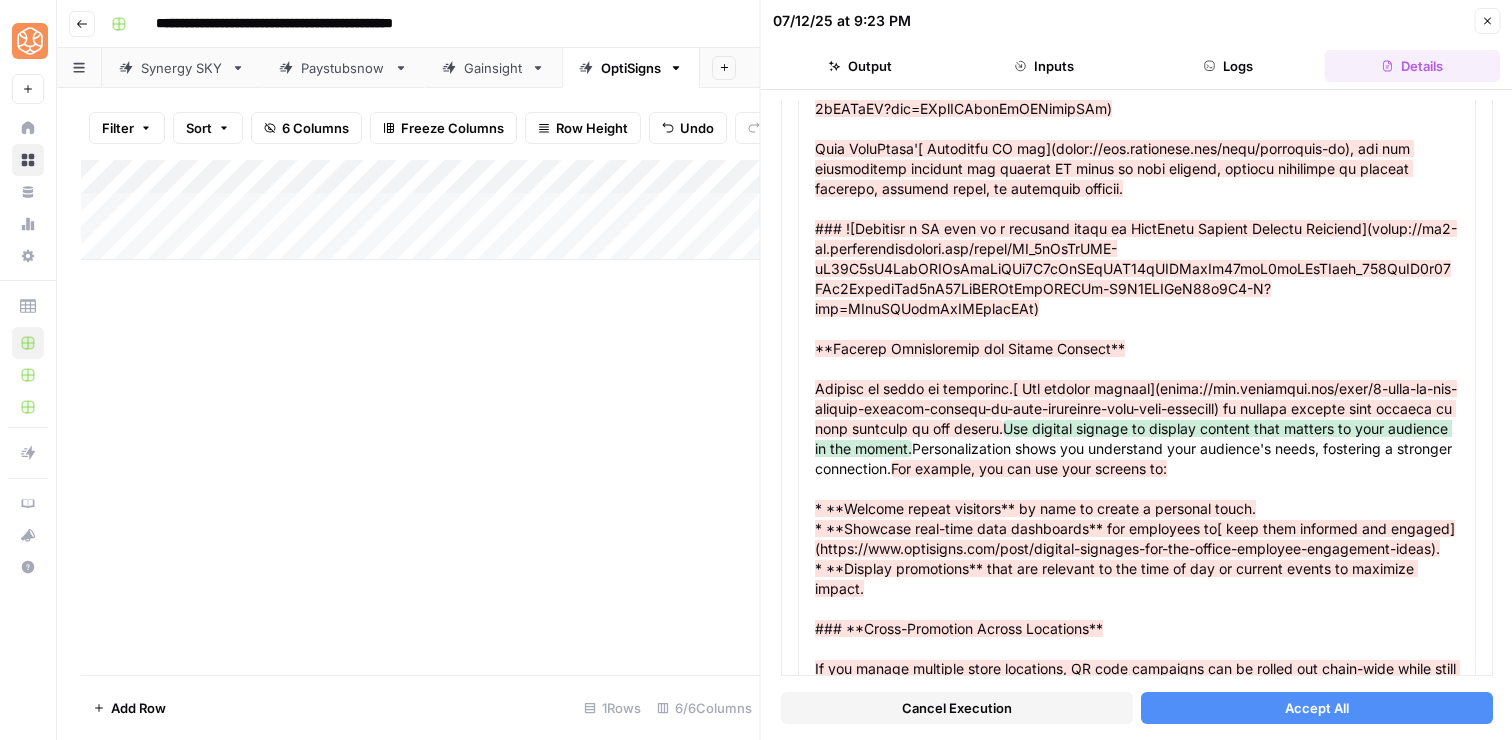 click on "Accept All" at bounding box center [1316, 708] 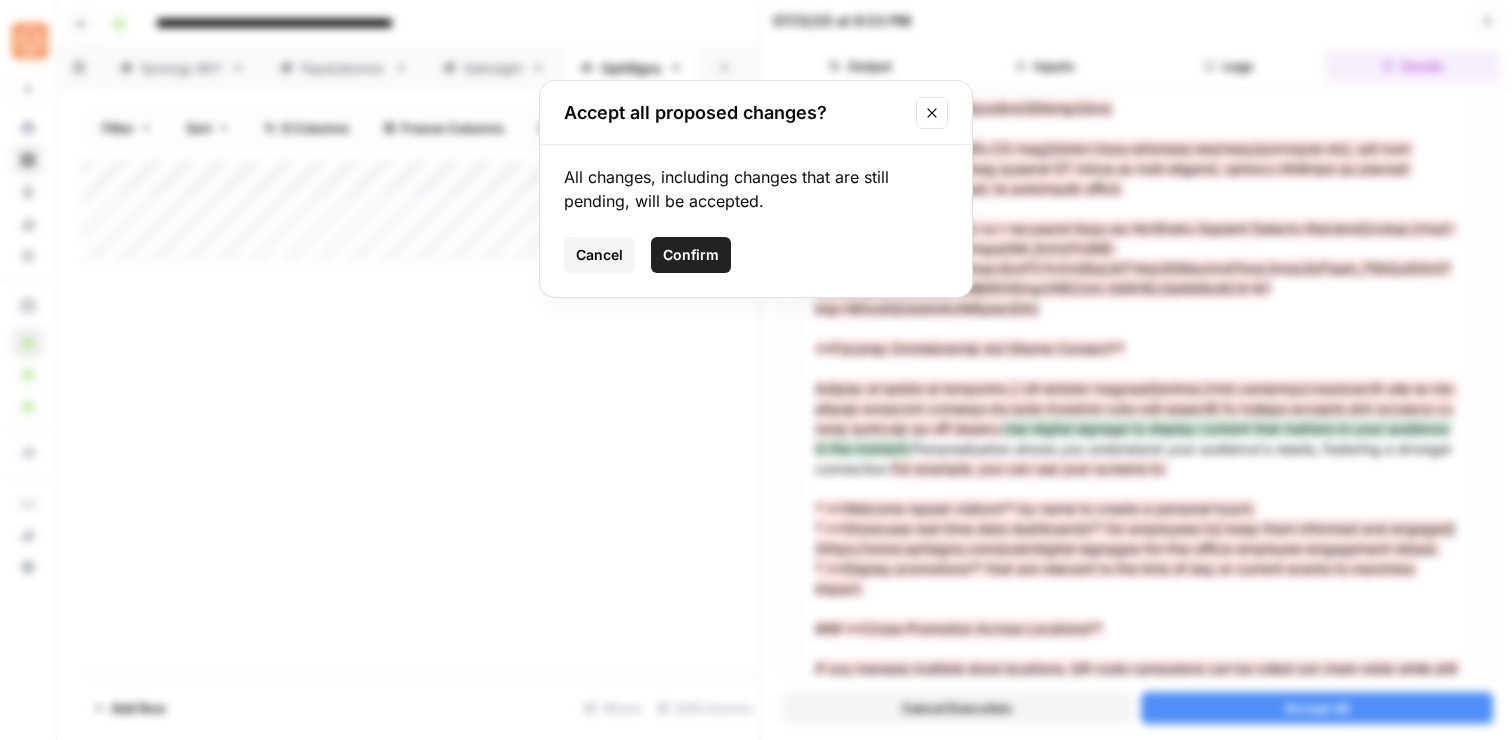 click on "Cancel" at bounding box center (599, 255) 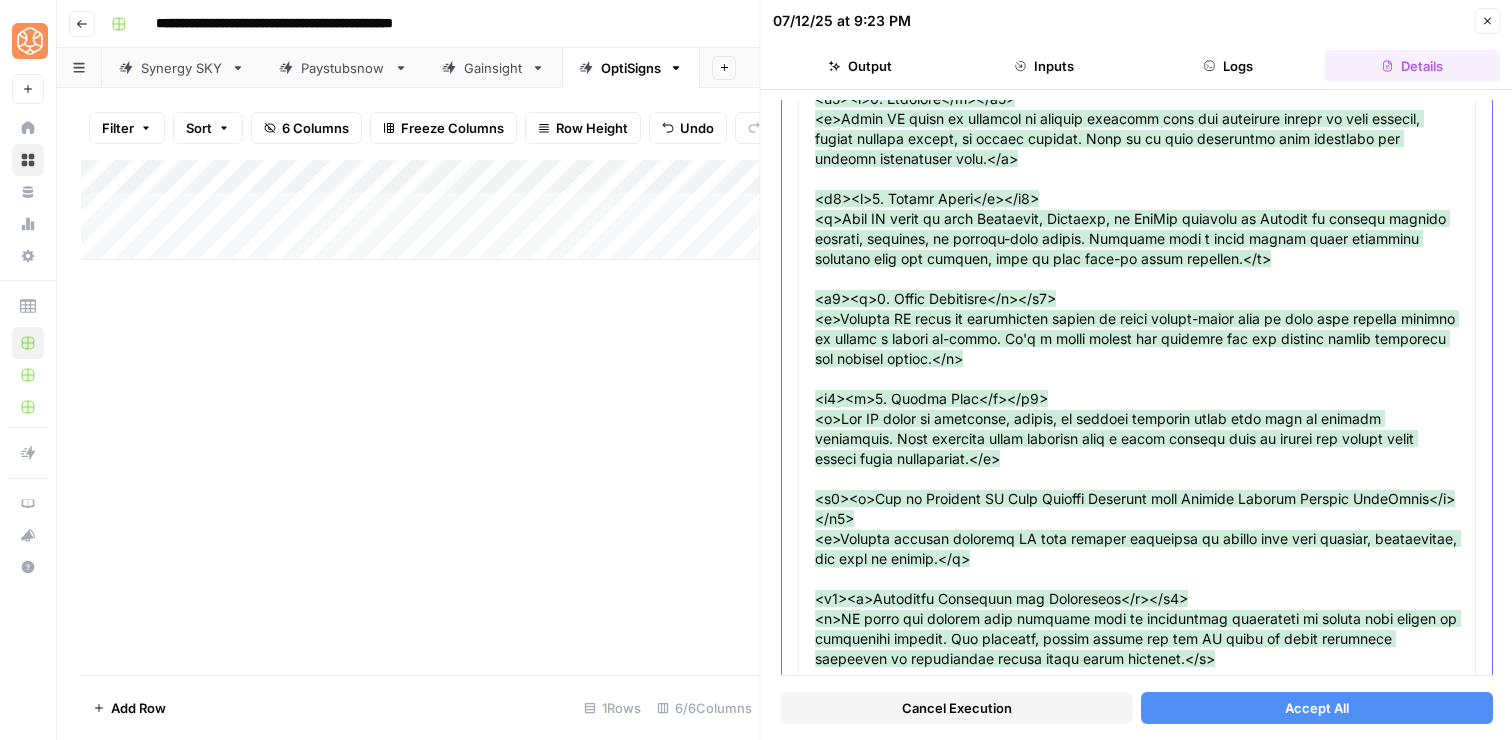 scroll, scrollTop: 5232, scrollLeft: 0, axis: vertical 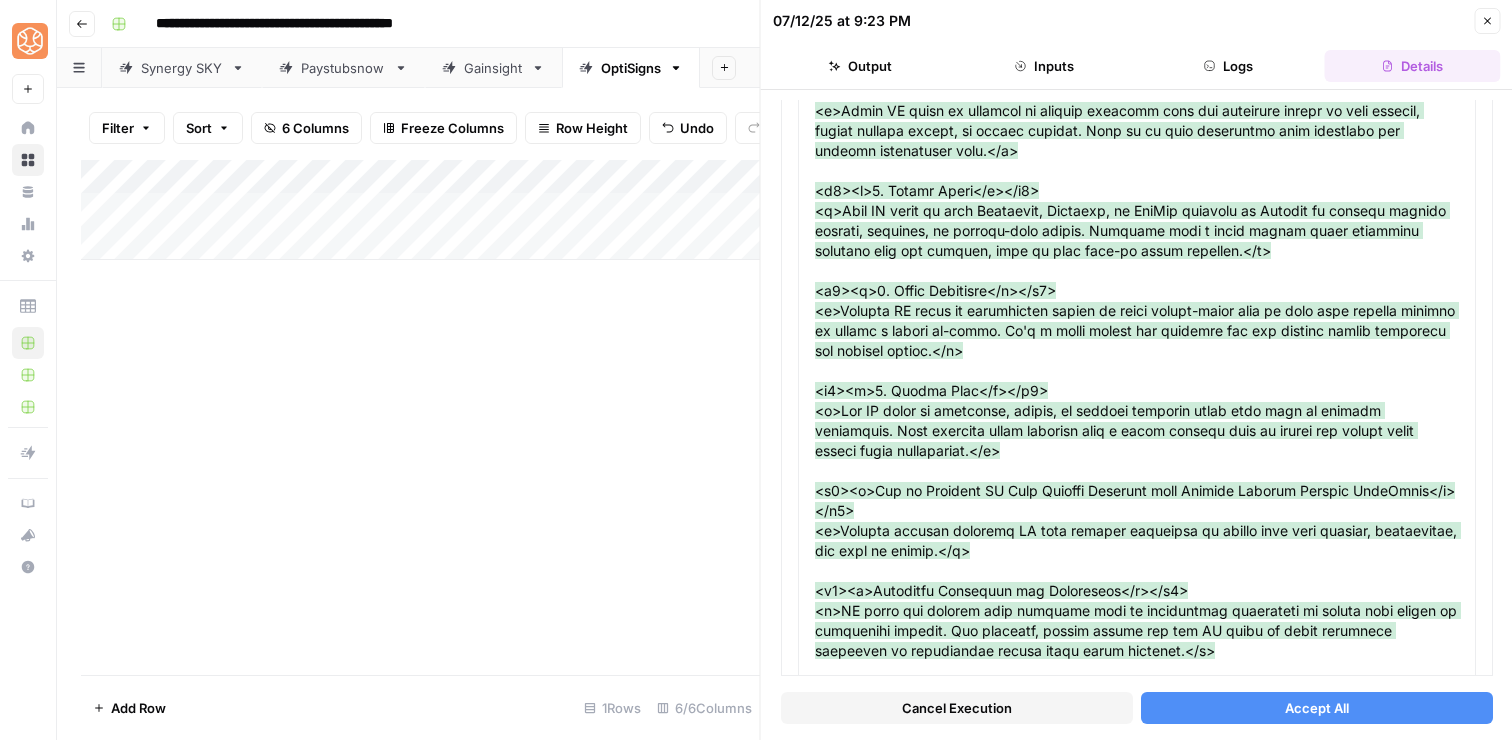 click on "Accept All" at bounding box center [1316, 708] 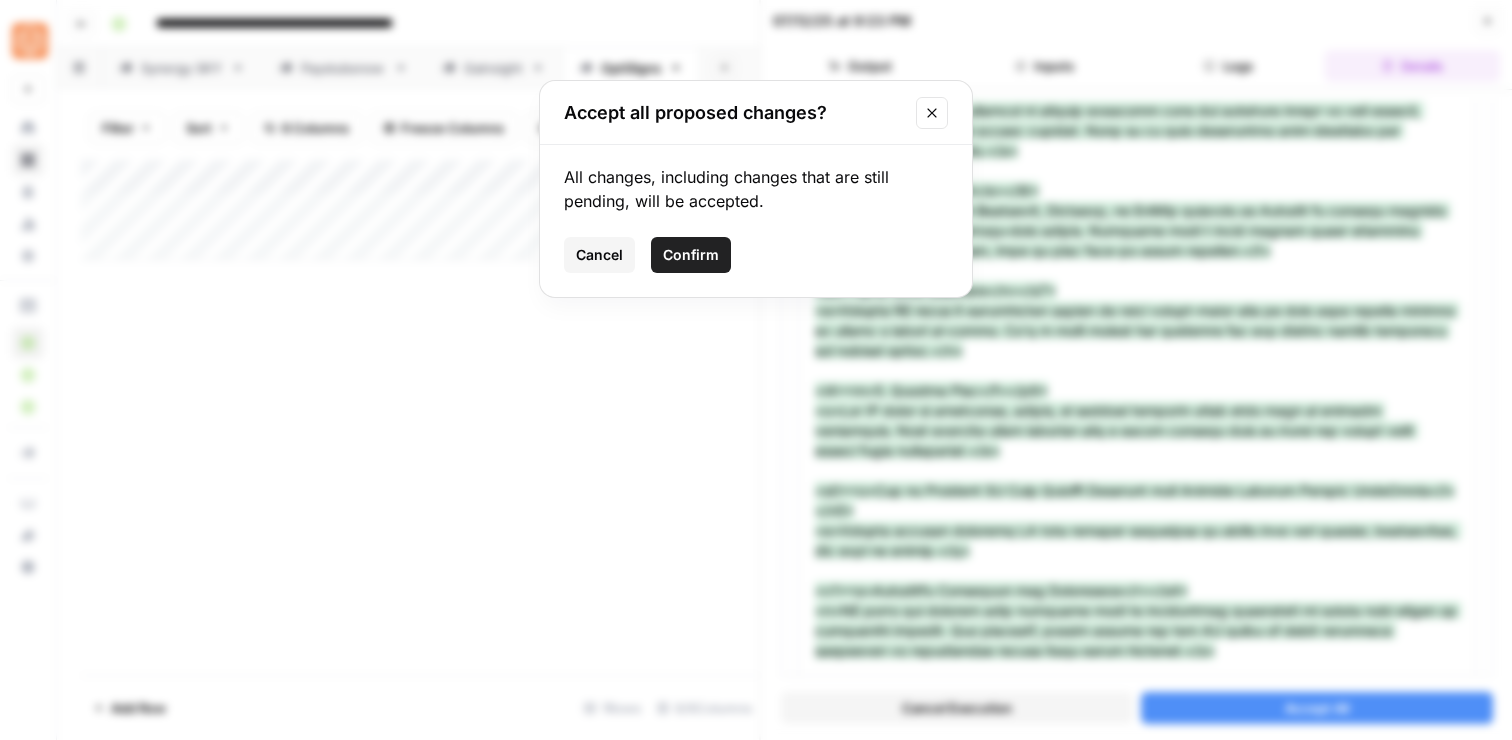 click on "Confirm" at bounding box center [691, 255] 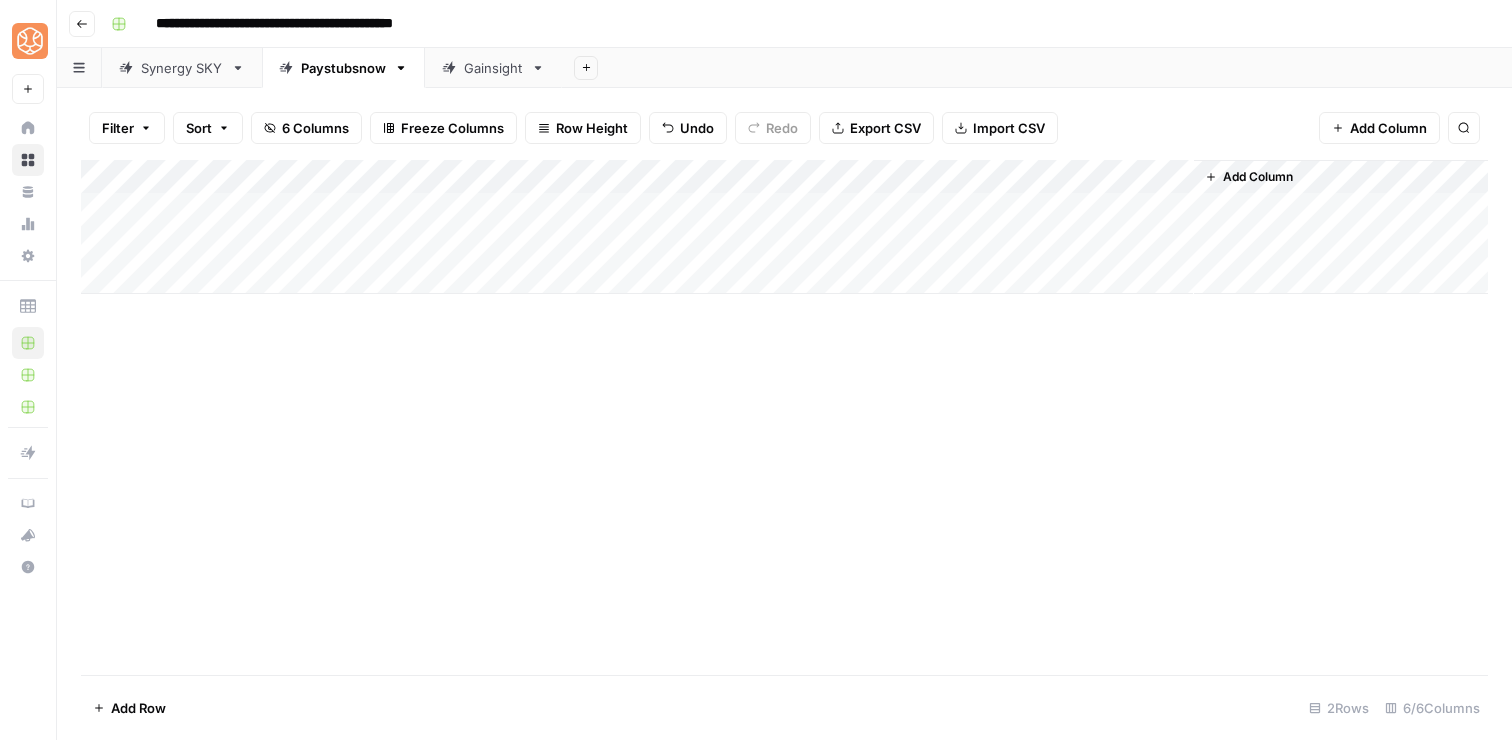 scroll, scrollTop: 0, scrollLeft: 0, axis: both 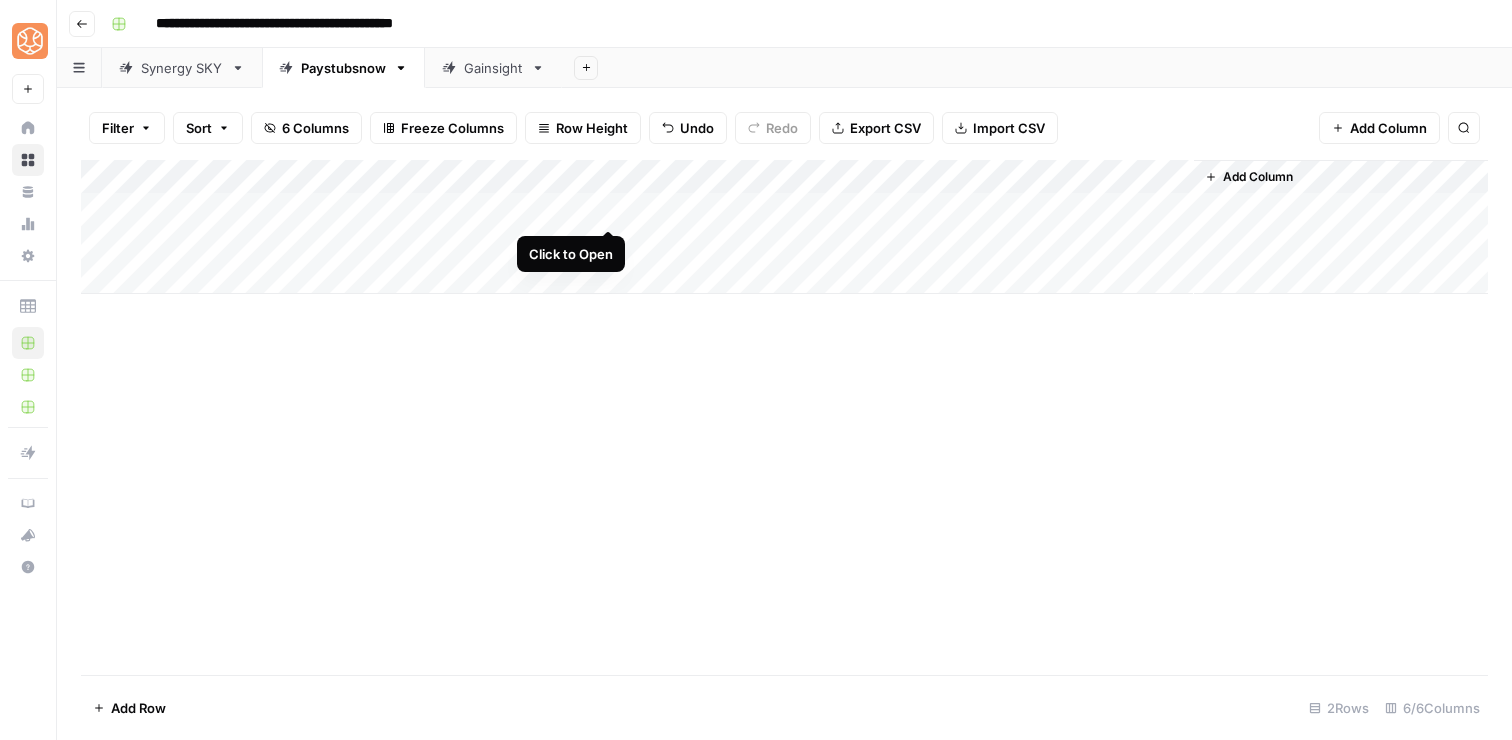 click on "Add Column" at bounding box center [784, 227] 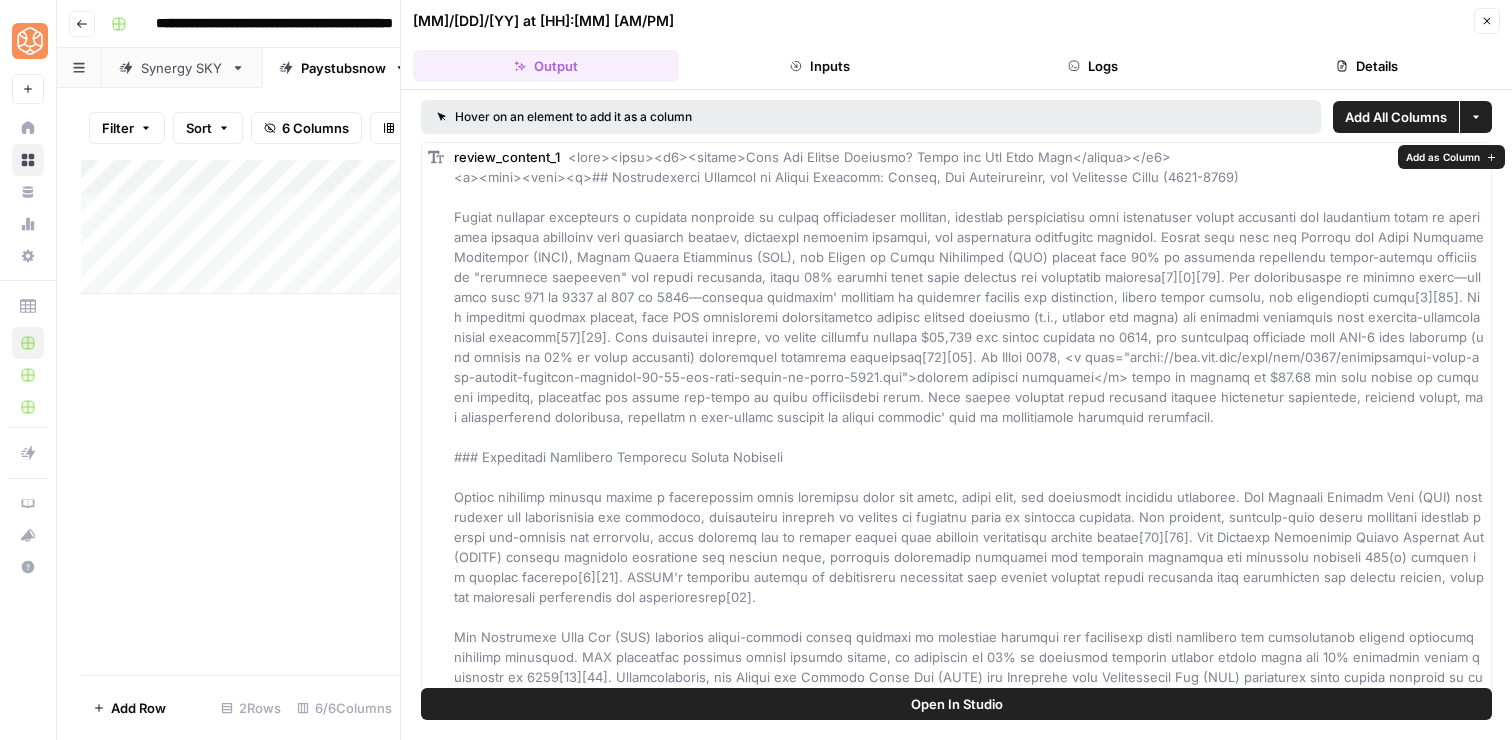 click on "Add as Column" at bounding box center [1443, 157] 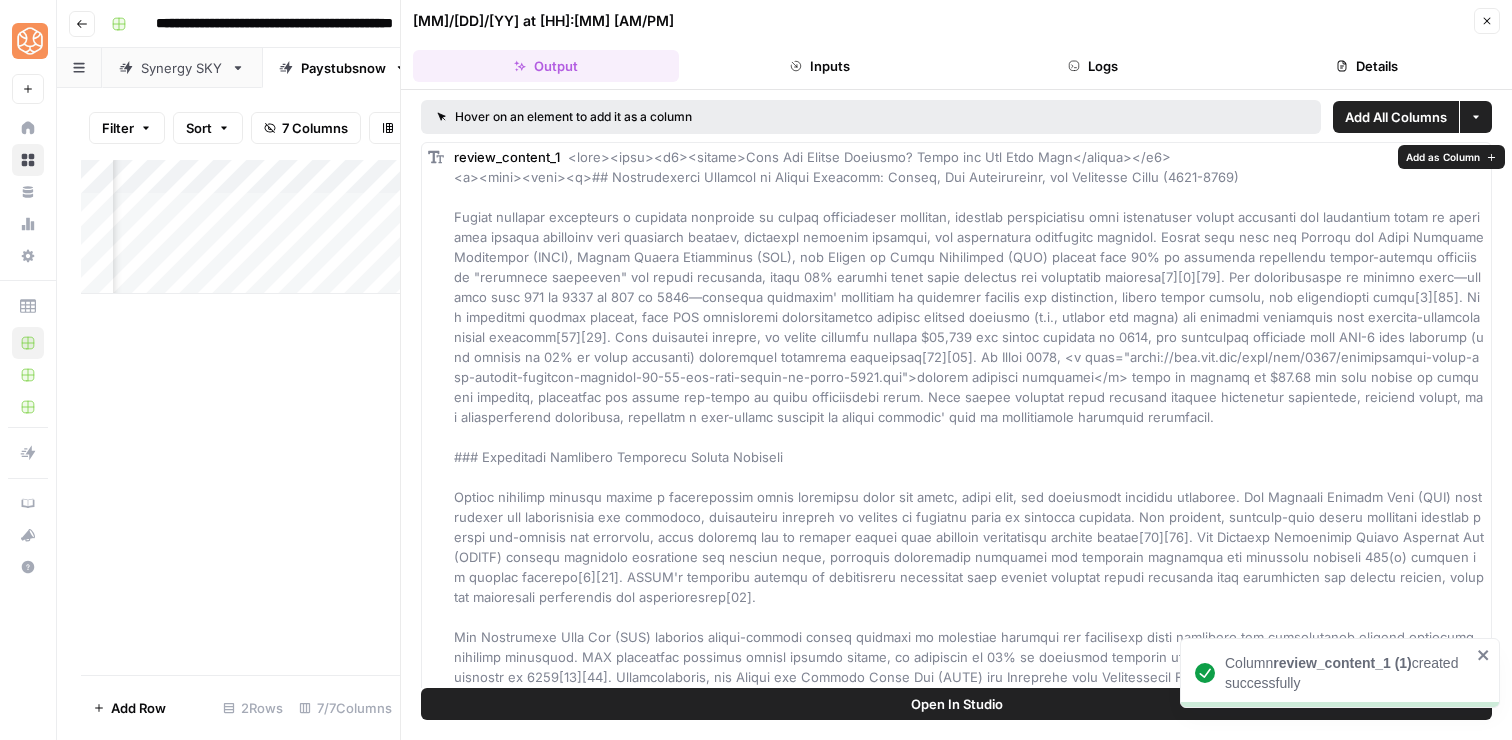 scroll, scrollTop: 0, scrollLeft: 584, axis: horizontal 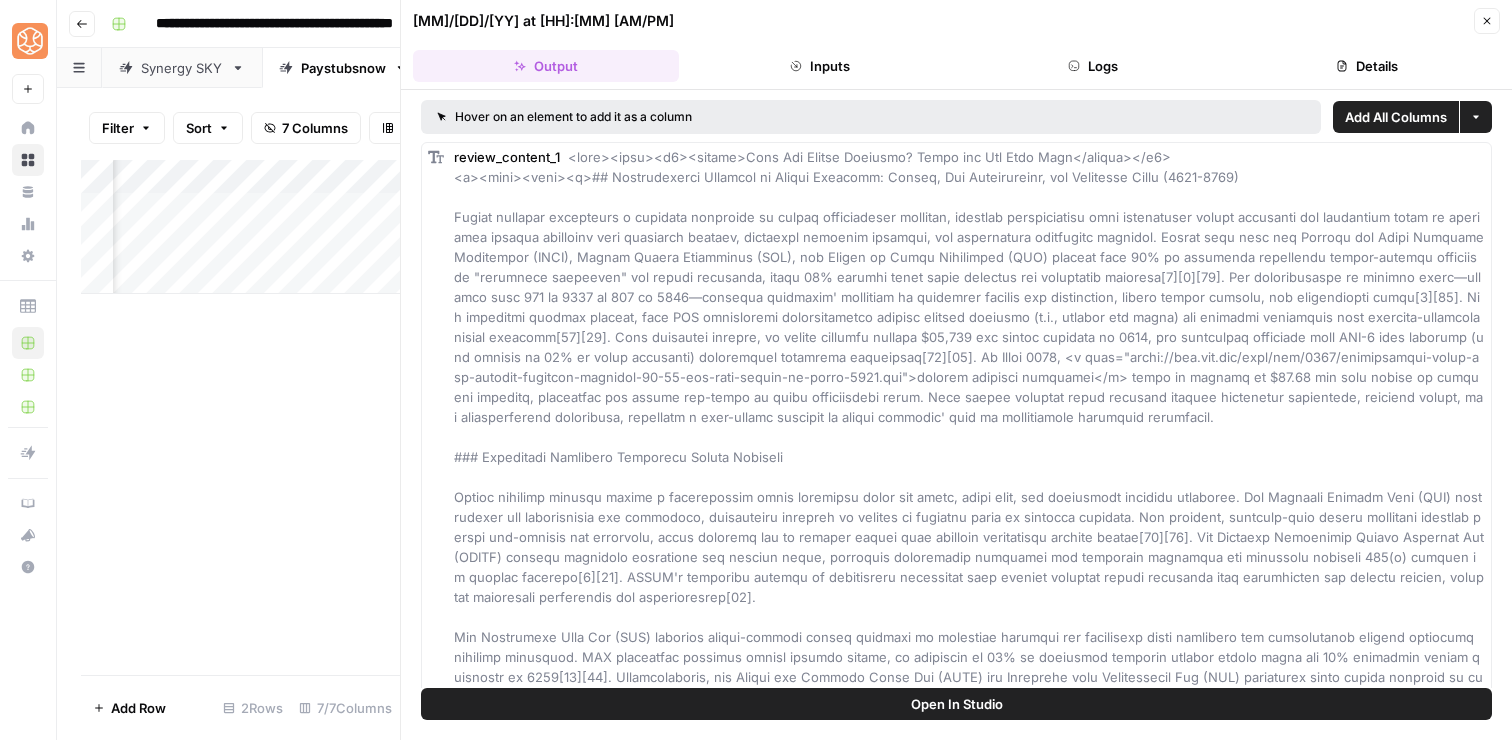 click 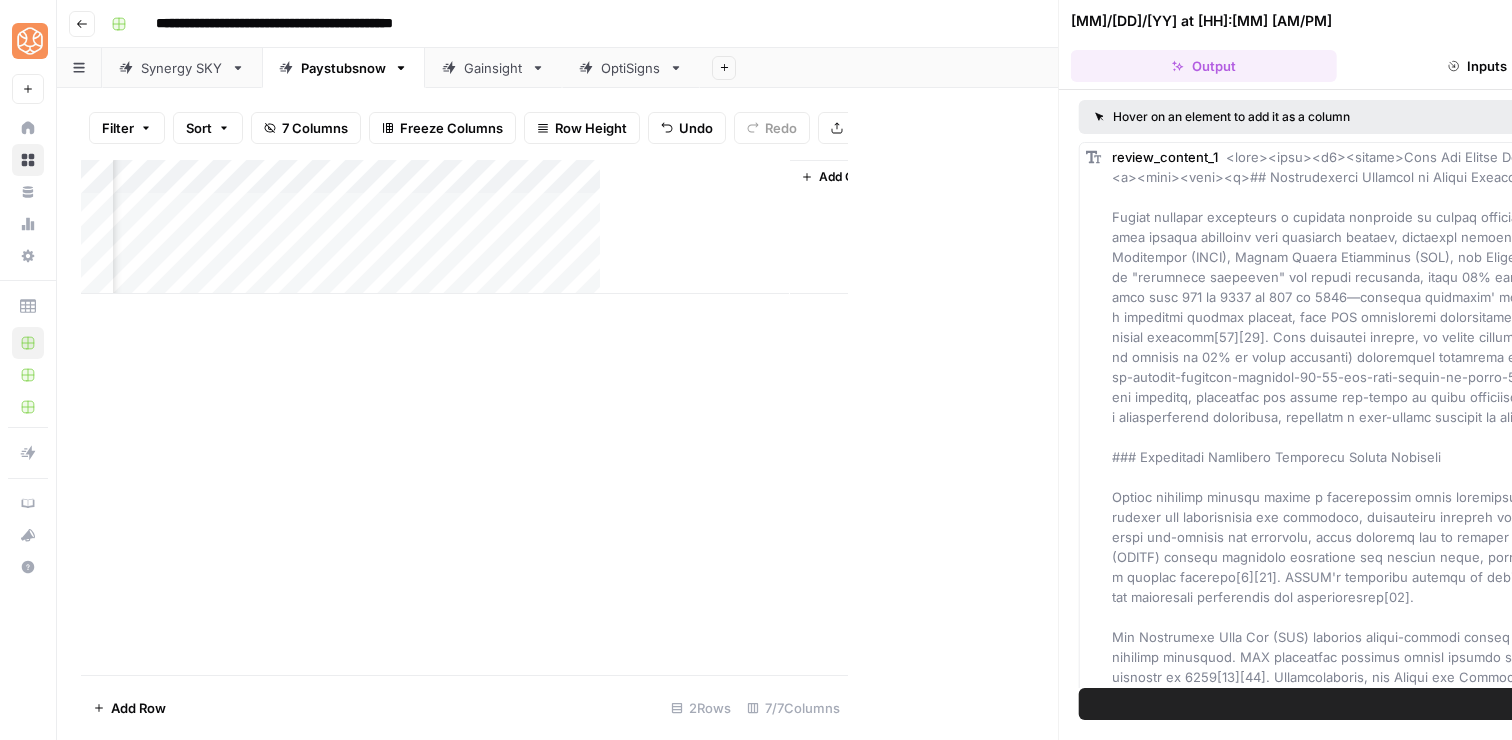 scroll, scrollTop: 0, scrollLeft: 0, axis: both 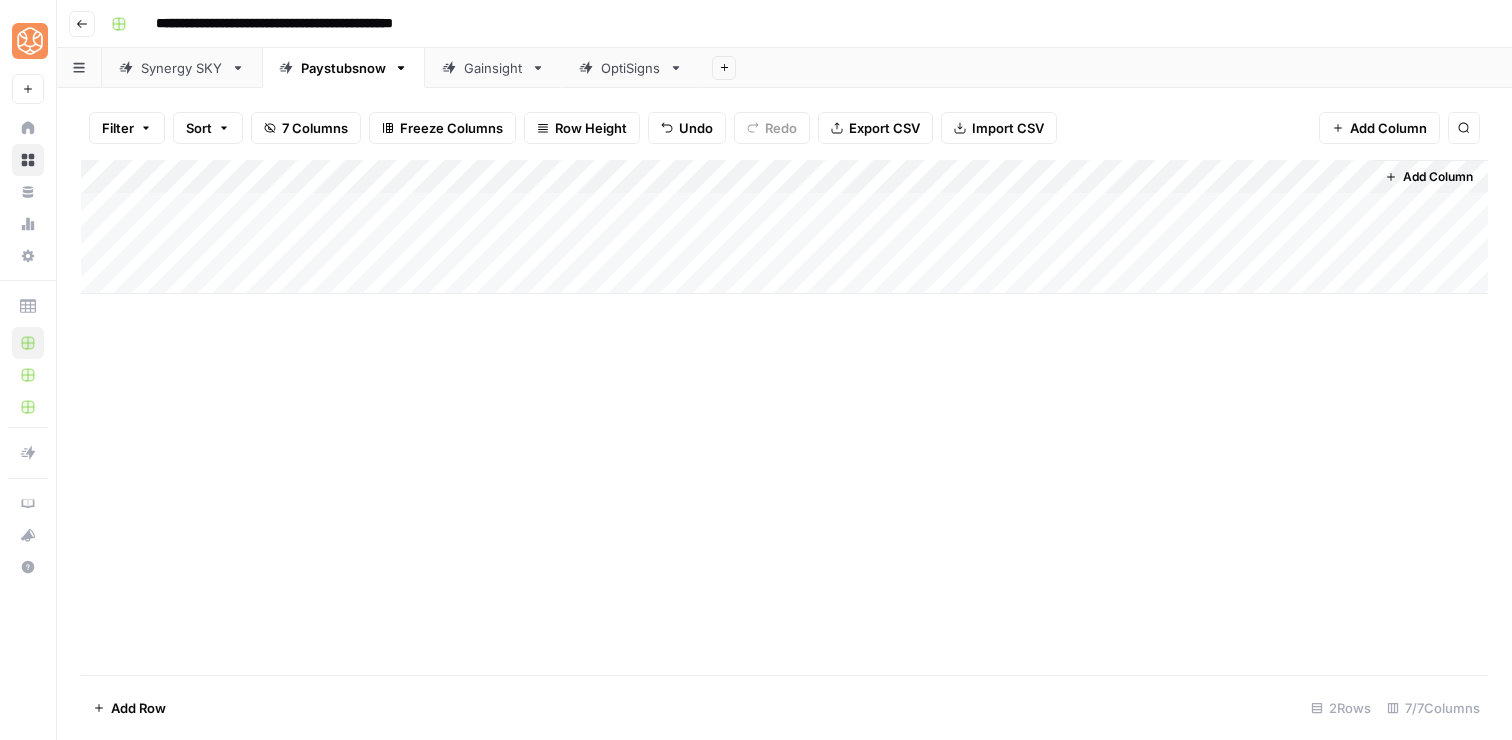 click on "Add Column" at bounding box center [784, 227] 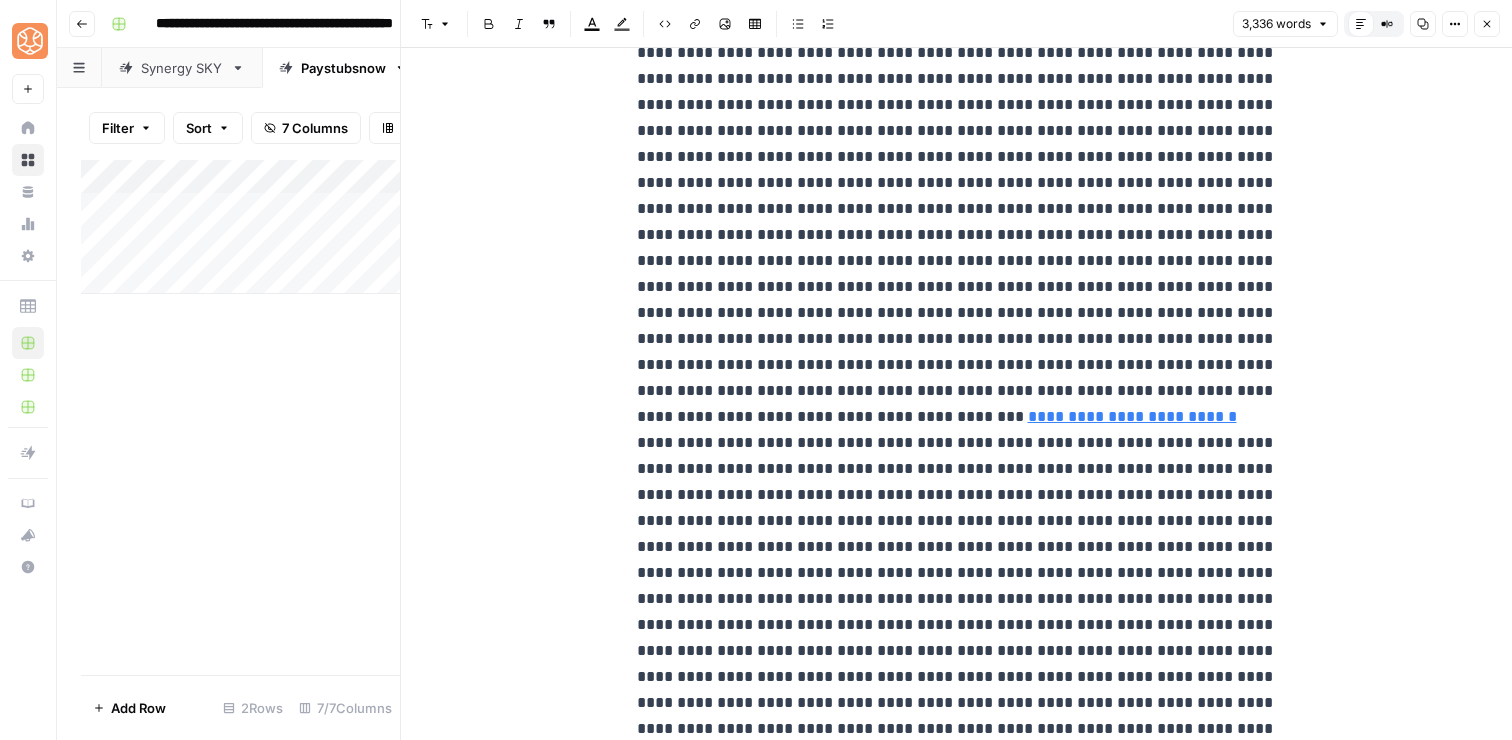 scroll, scrollTop: 0, scrollLeft: 0, axis: both 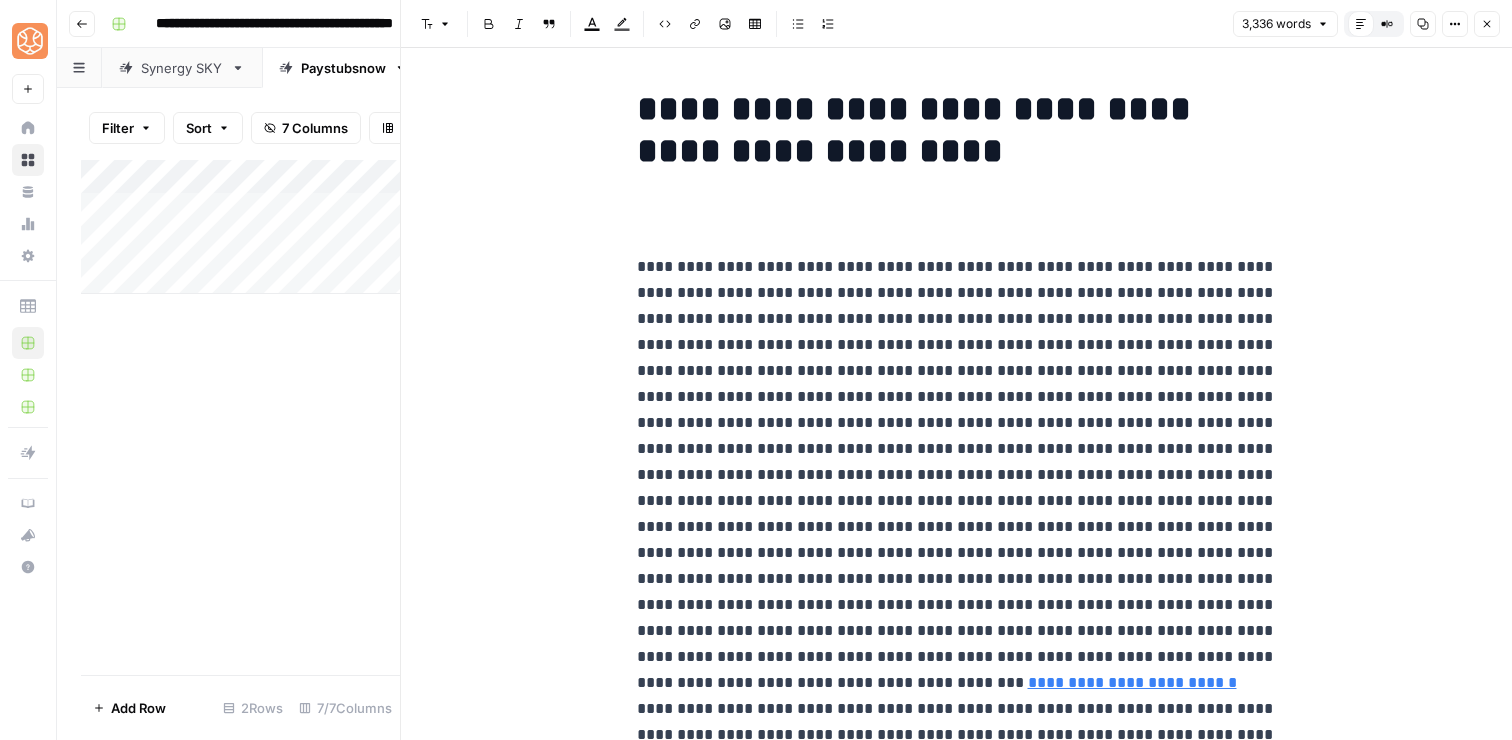 click on "3,336 words Default Editor Compare Old vs New Content Copy Options Close" at bounding box center (1366, 24) 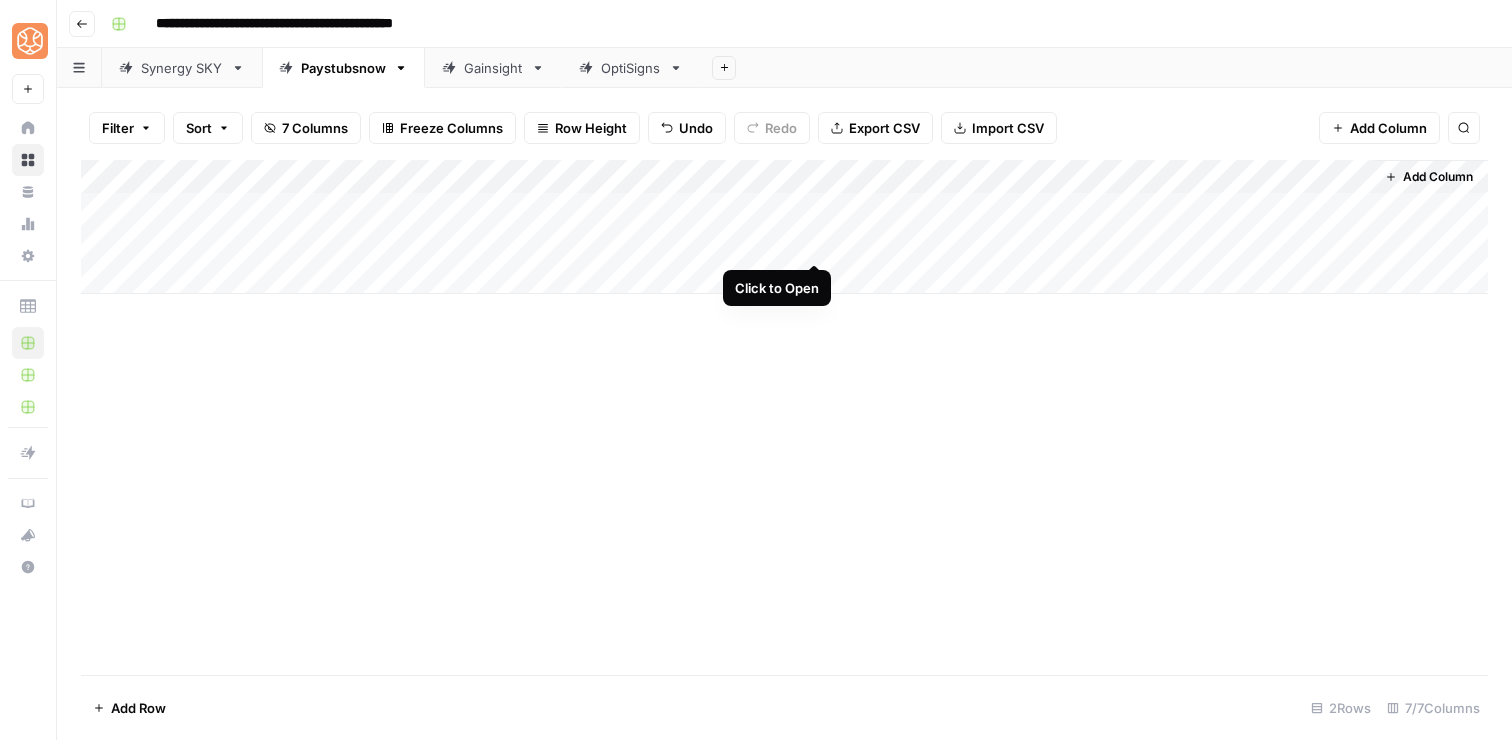 click on "Add Column" at bounding box center [784, 227] 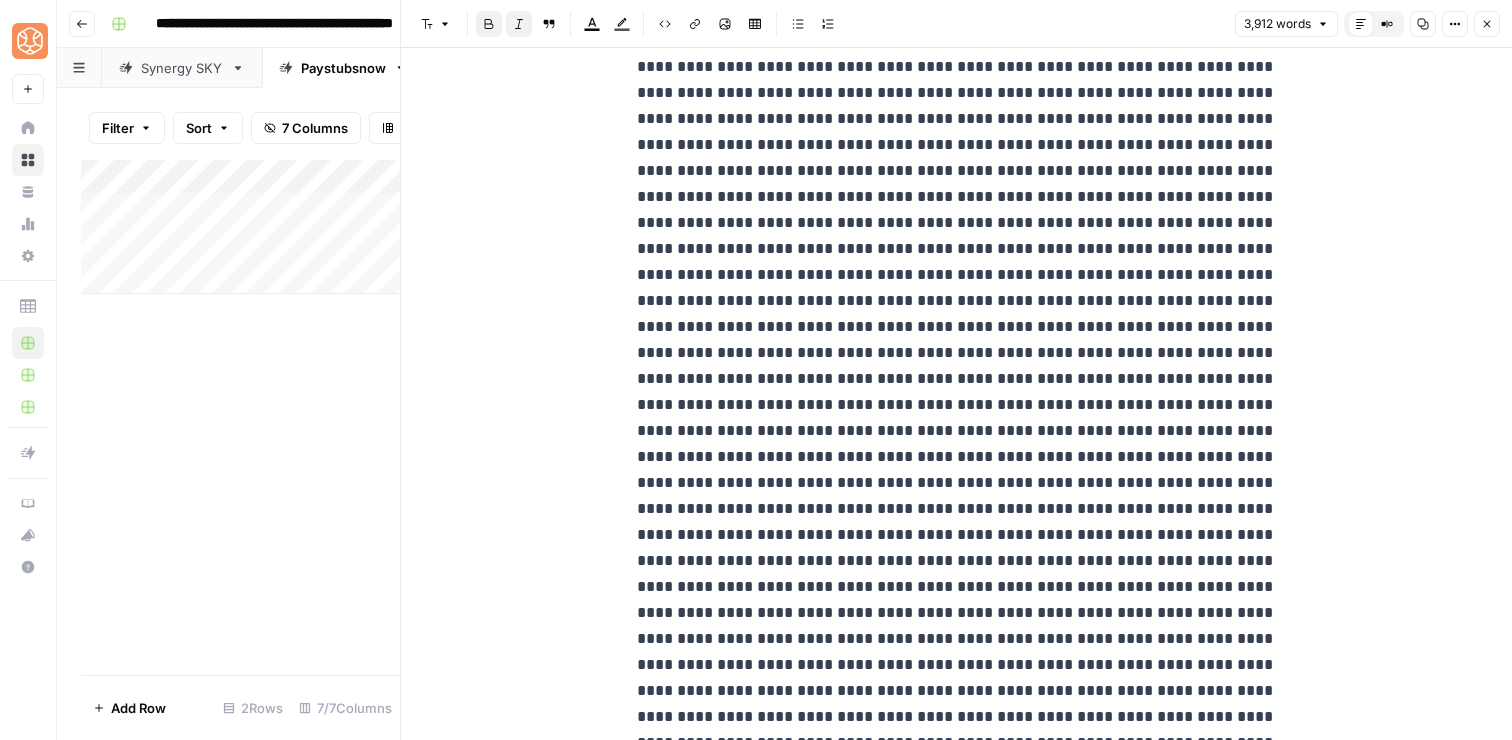 scroll, scrollTop: 603, scrollLeft: 0, axis: vertical 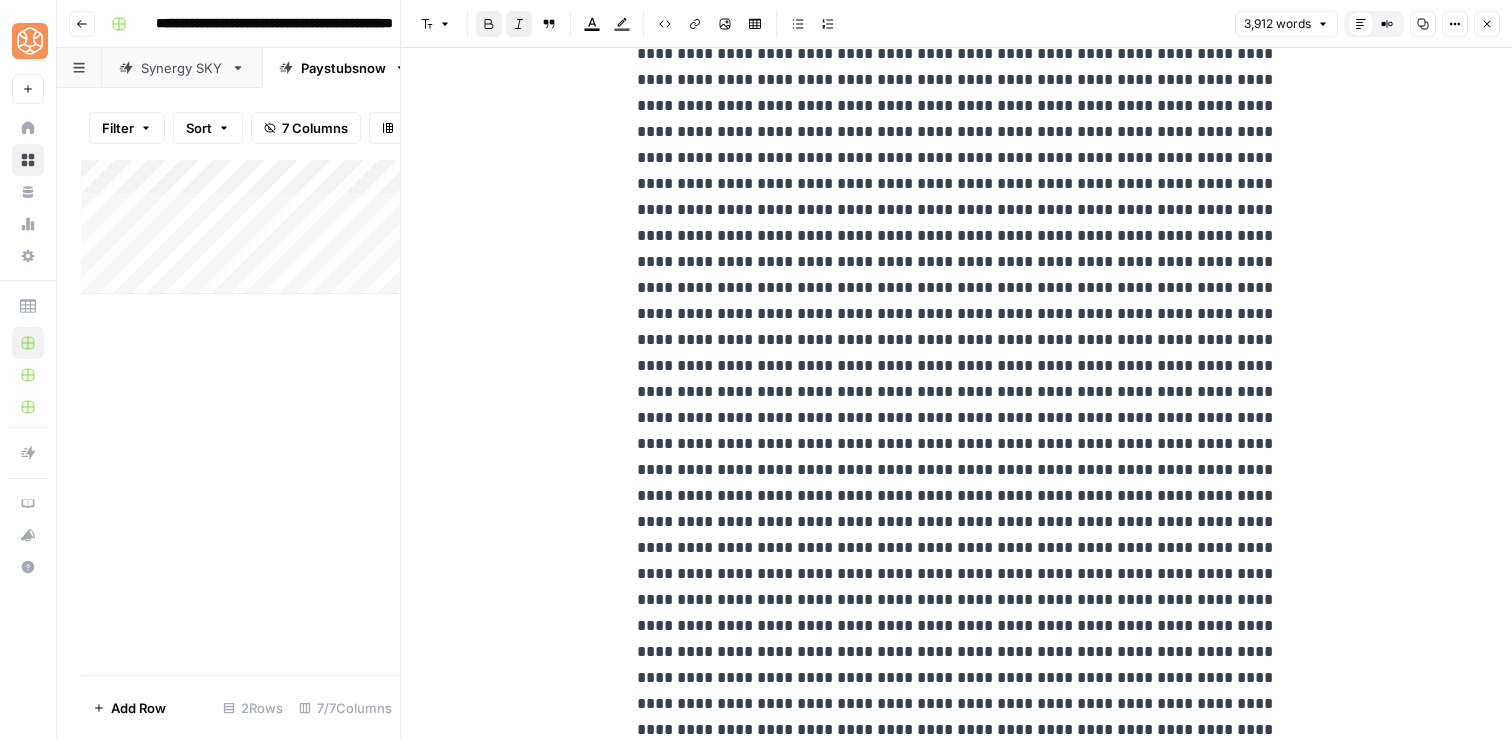 click 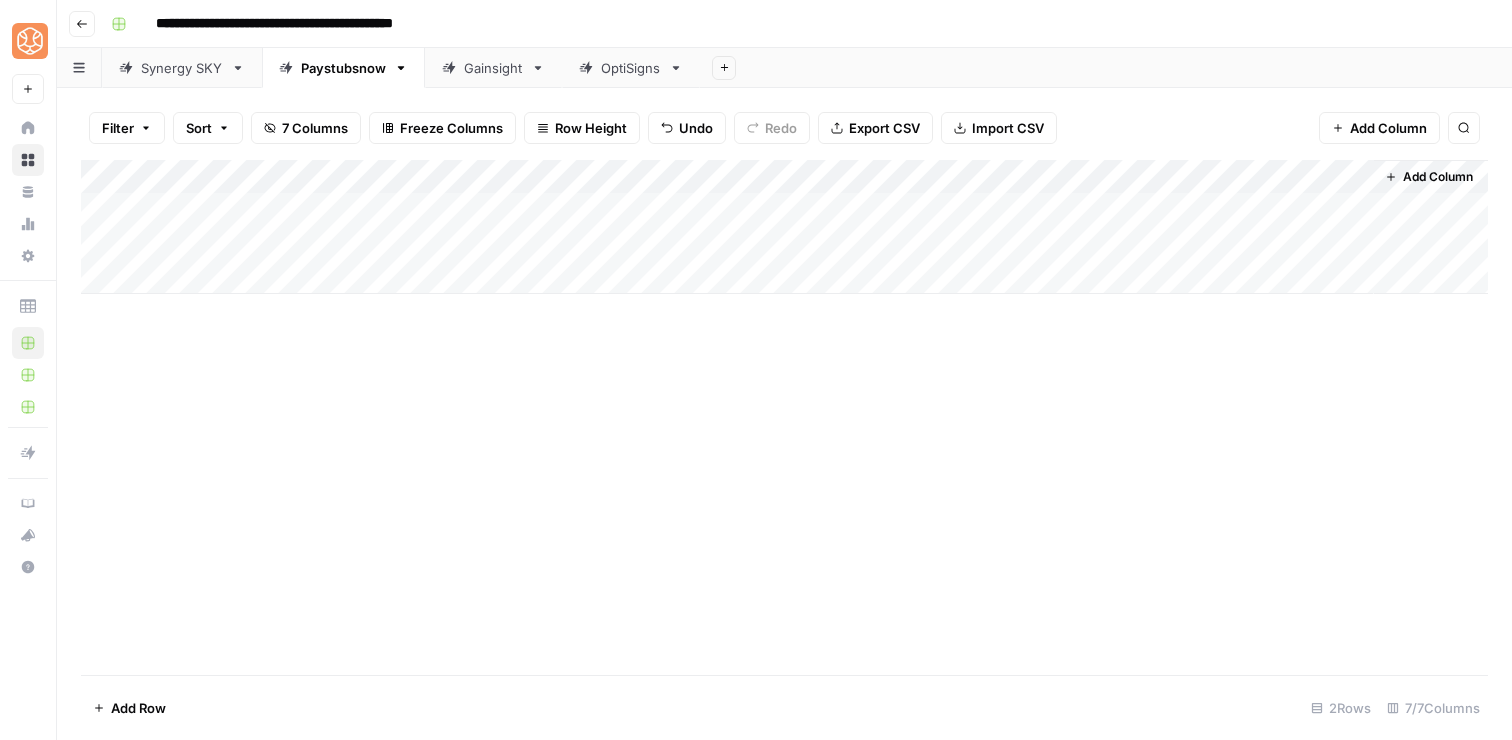 click on "Add Column" at bounding box center [784, 227] 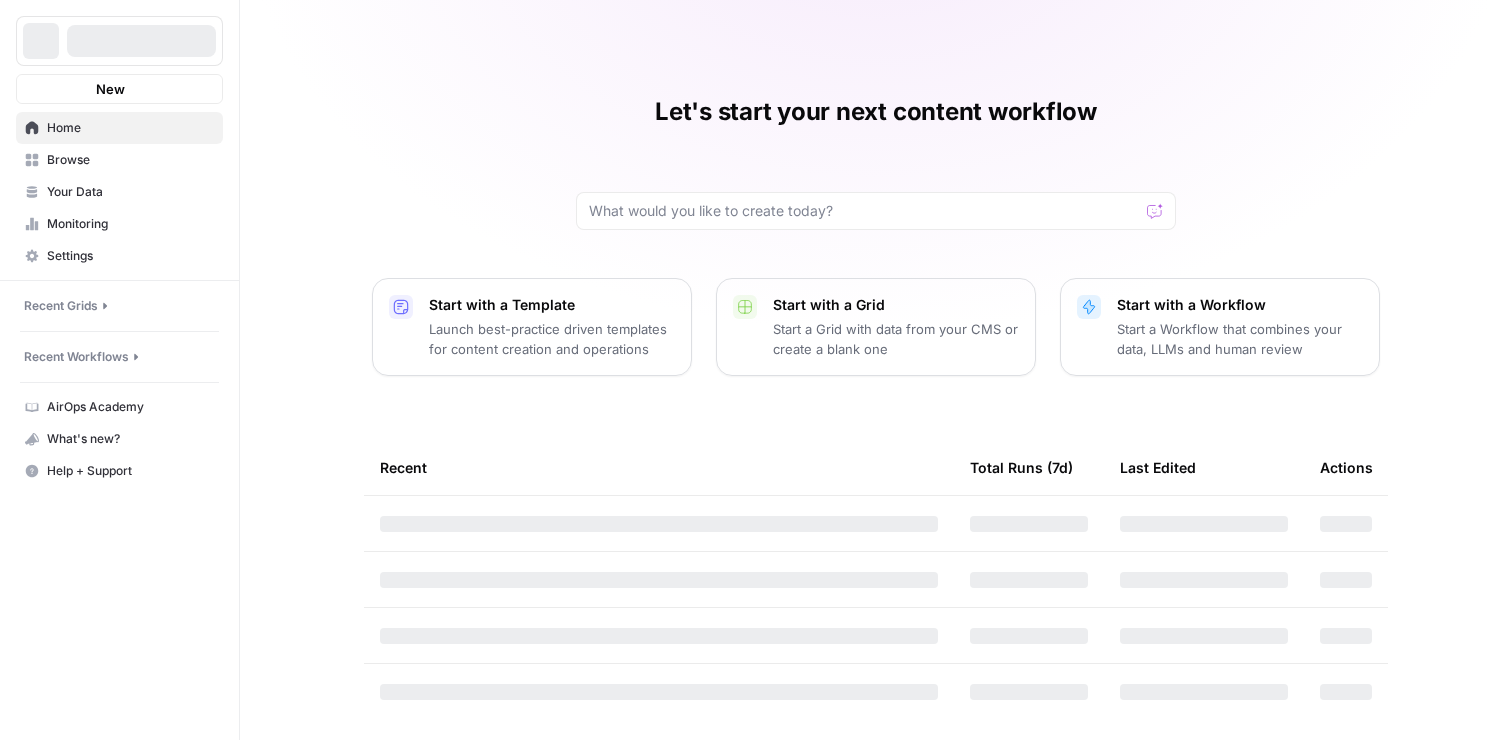 scroll, scrollTop: 0, scrollLeft: 0, axis: both 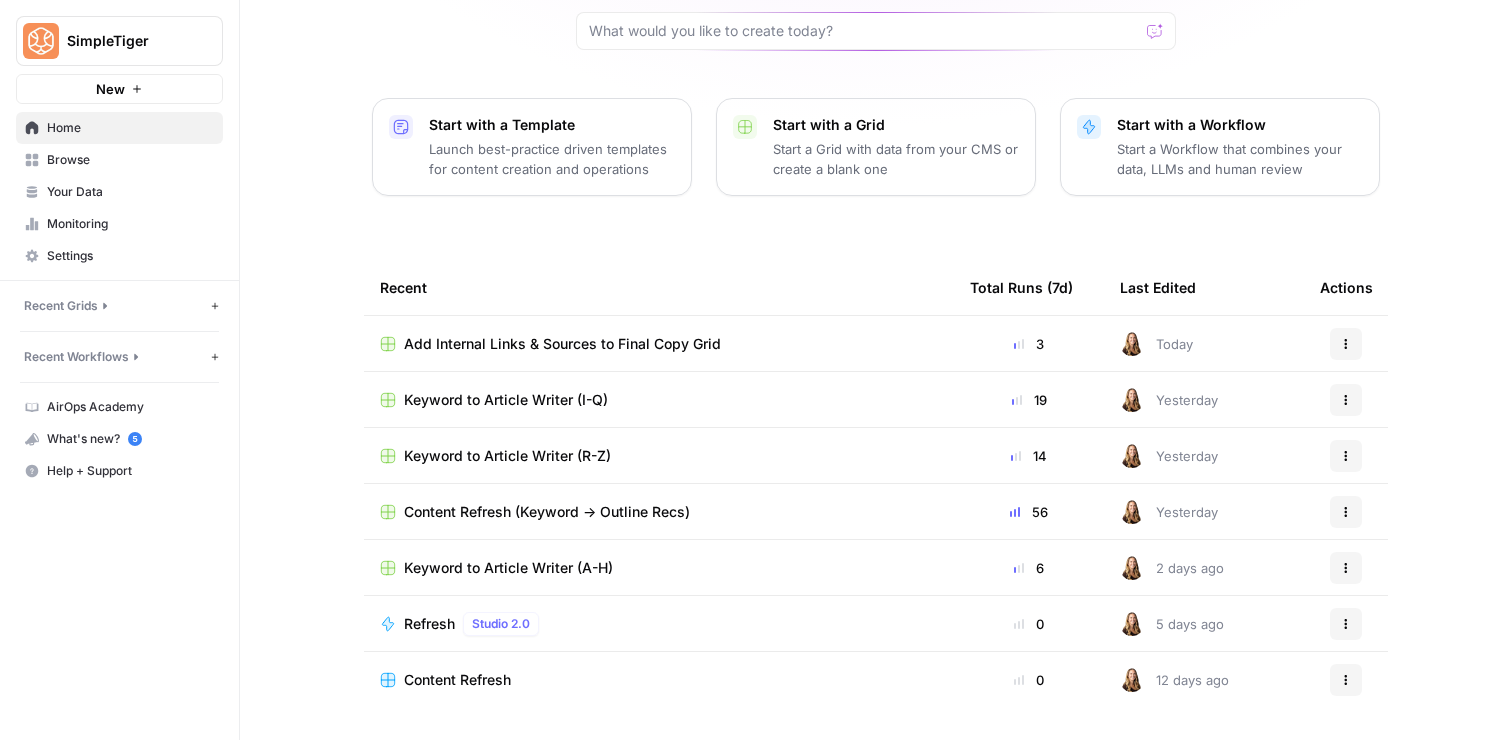 click on "Keyword to Article Writer (I-Q)" at bounding box center [506, 400] 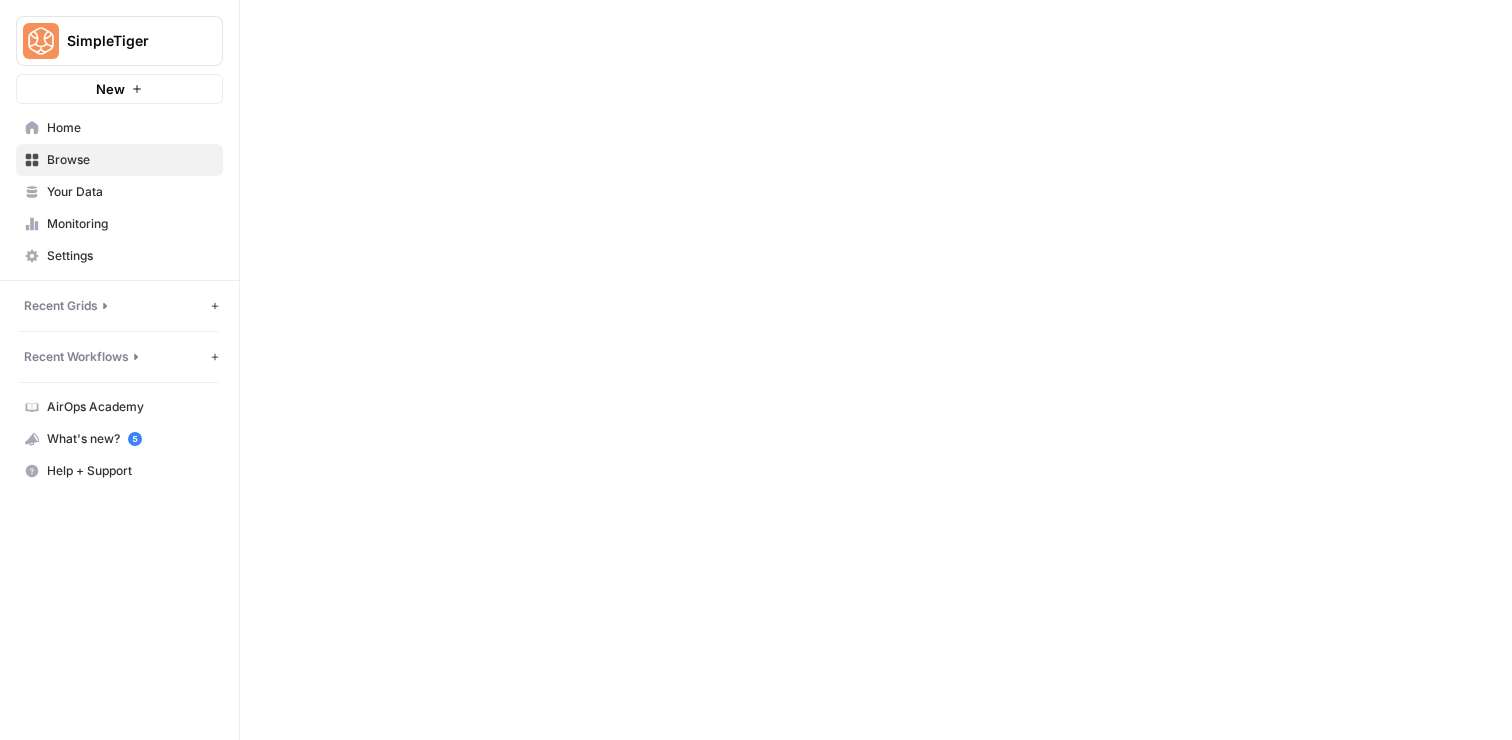 scroll, scrollTop: 0, scrollLeft: 0, axis: both 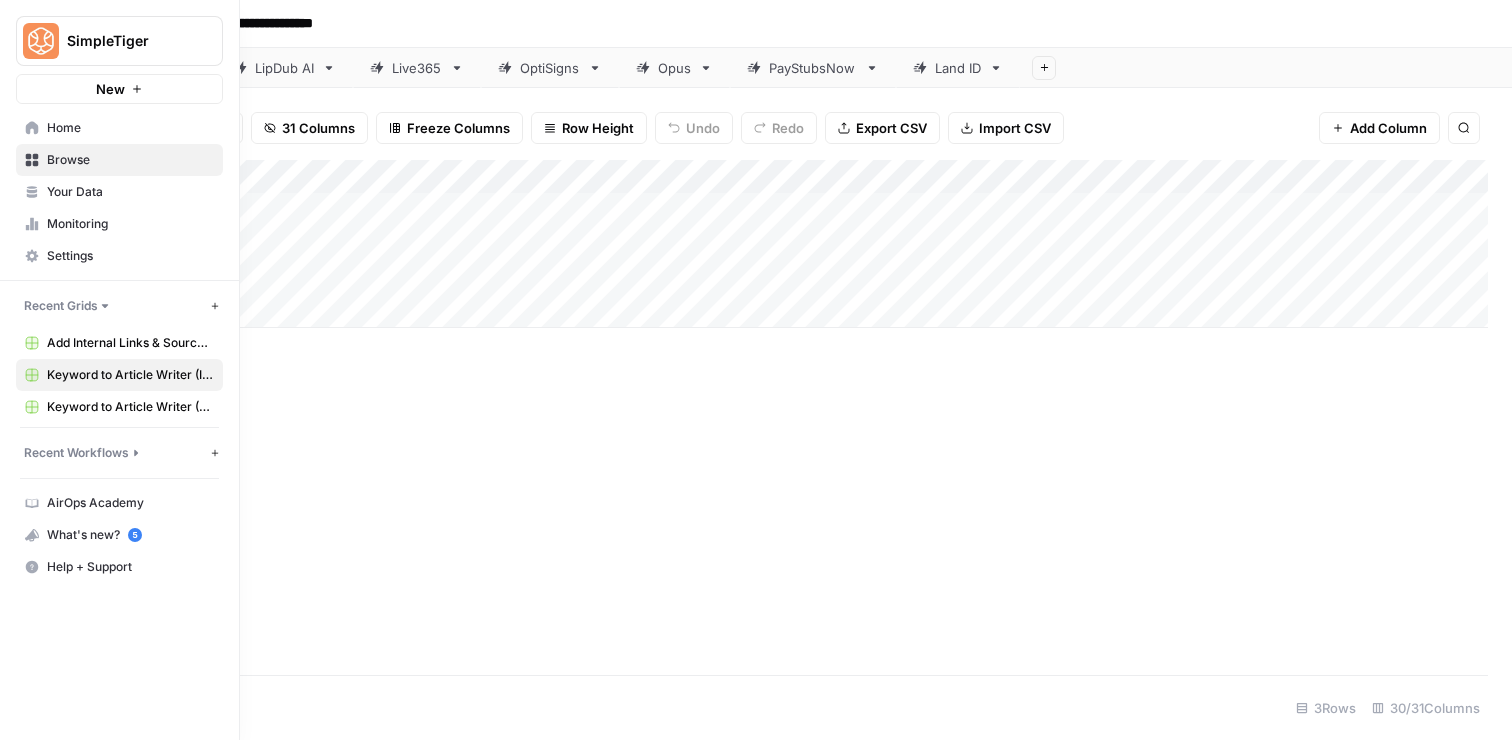 click 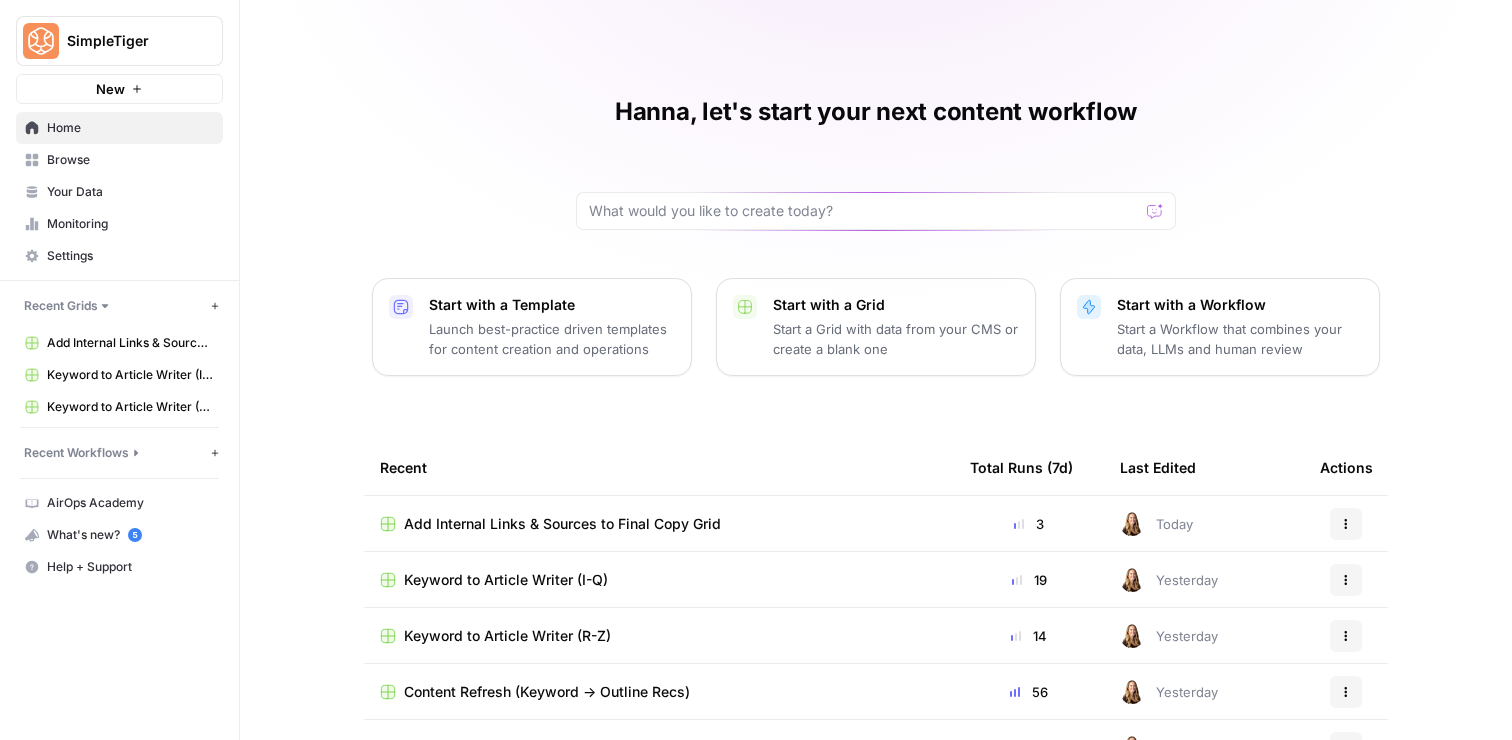 click on "Keyword to Article Writer (R-Z)" at bounding box center (507, 636) 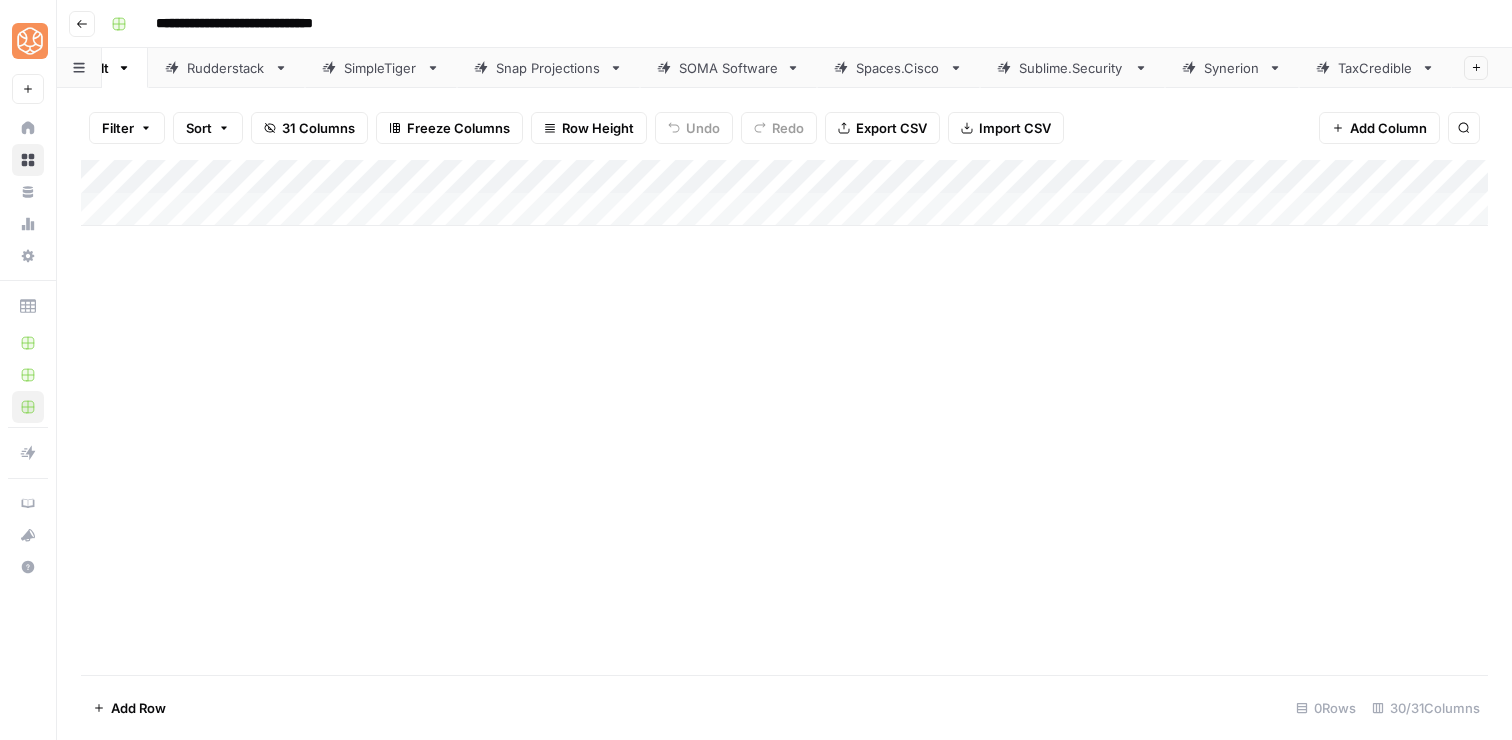 scroll, scrollTop: 0, scrollLeft: 0, axis: both 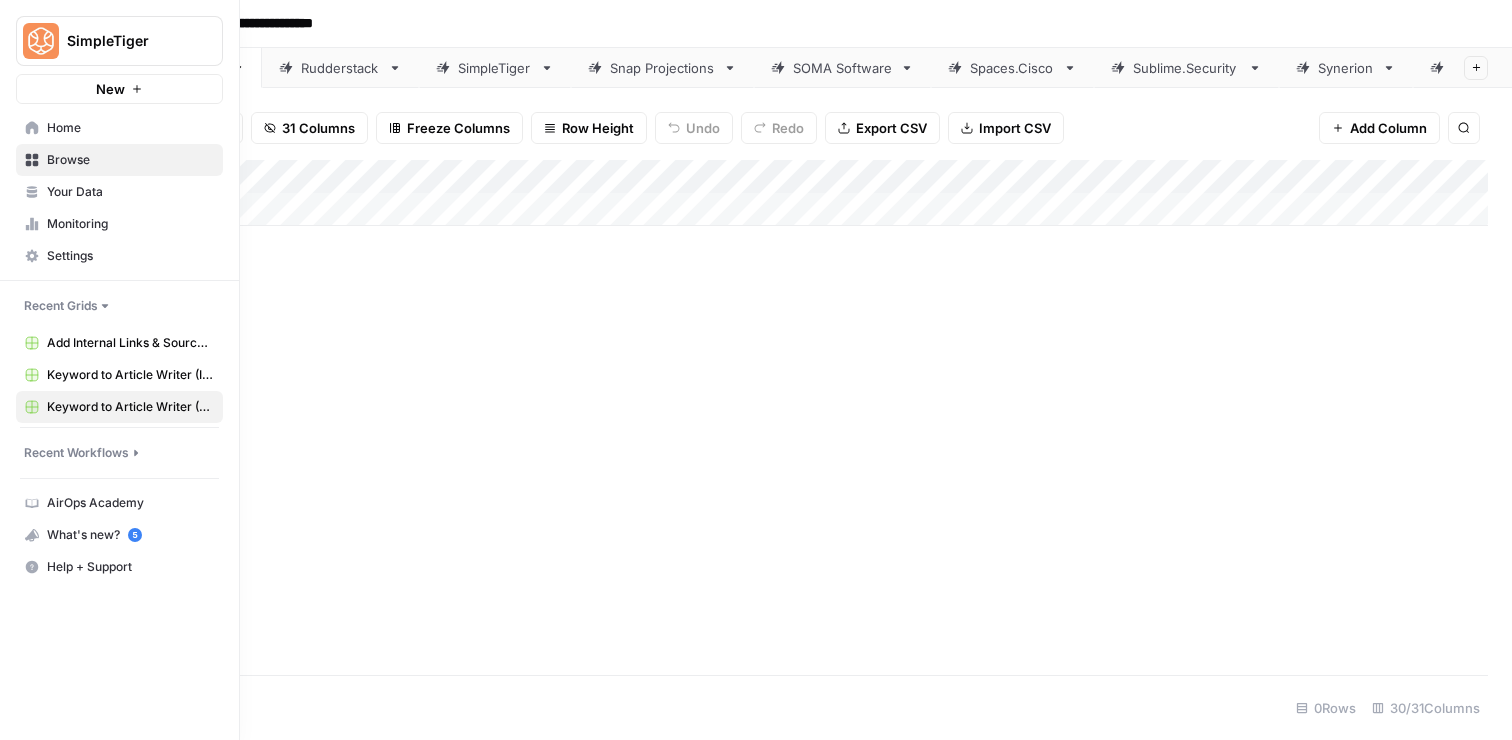 click on "Home" at bounding box center [119, 128] 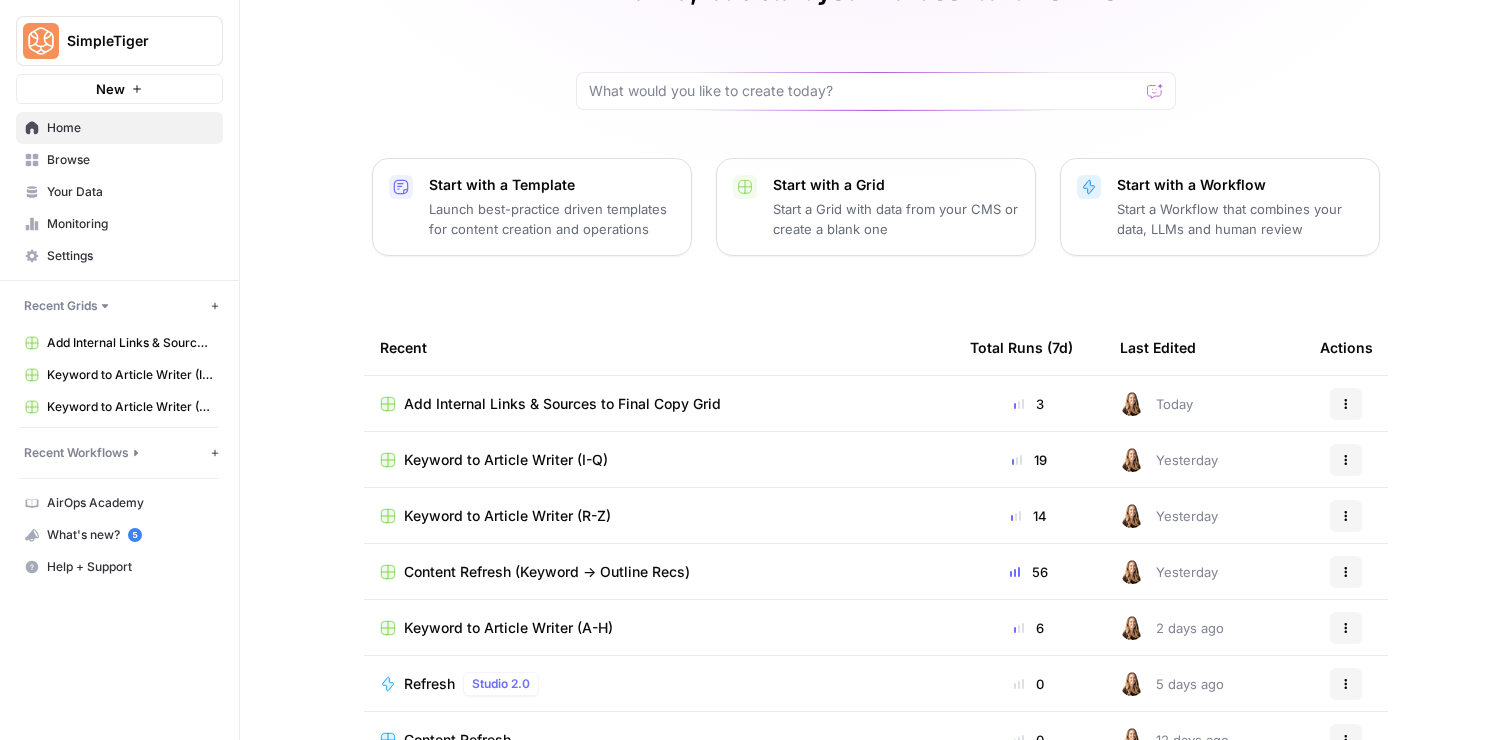 scroll, scrollTop: 122, scrollLeft: 0, axis: vertical 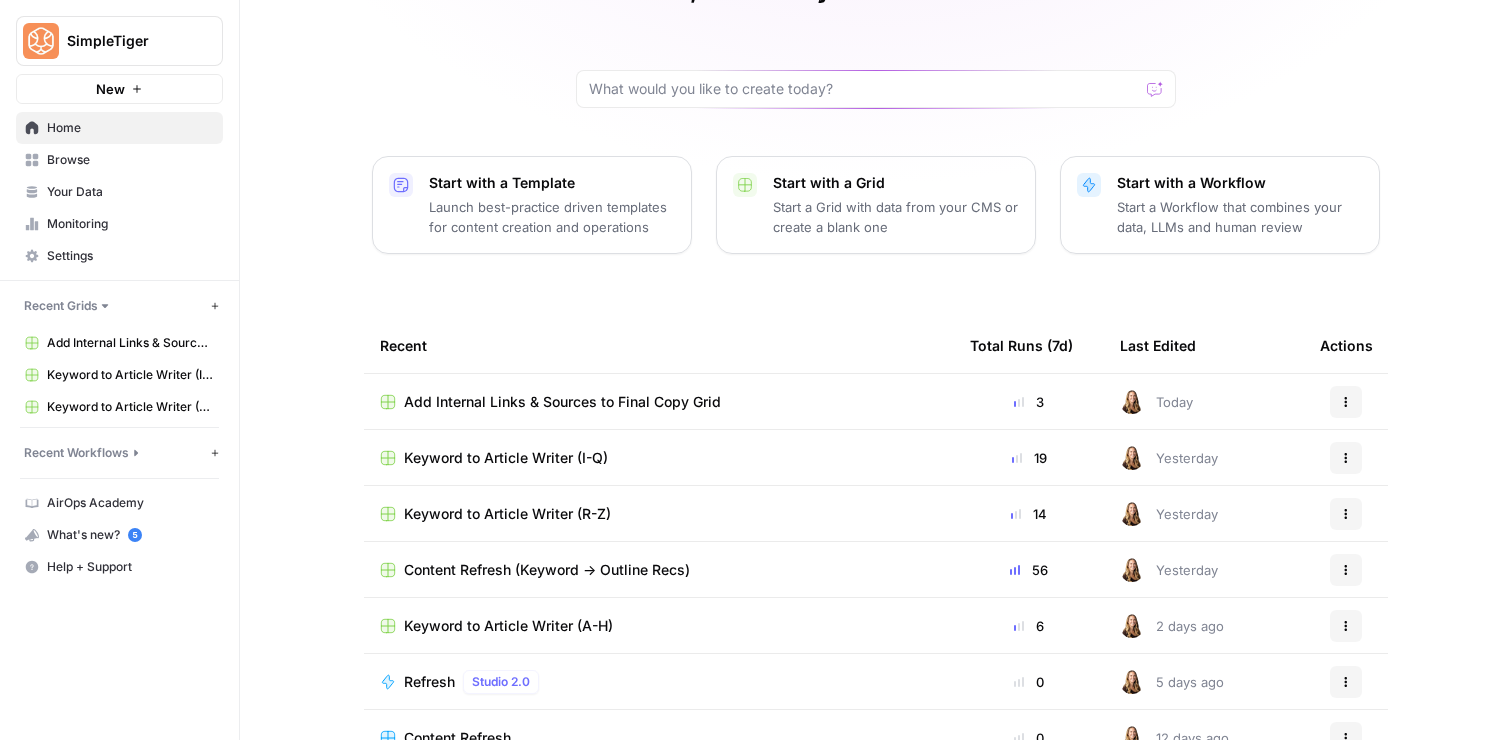 click on "Keyword to Article Writer (A-H)" at bounding box center (508, 626) 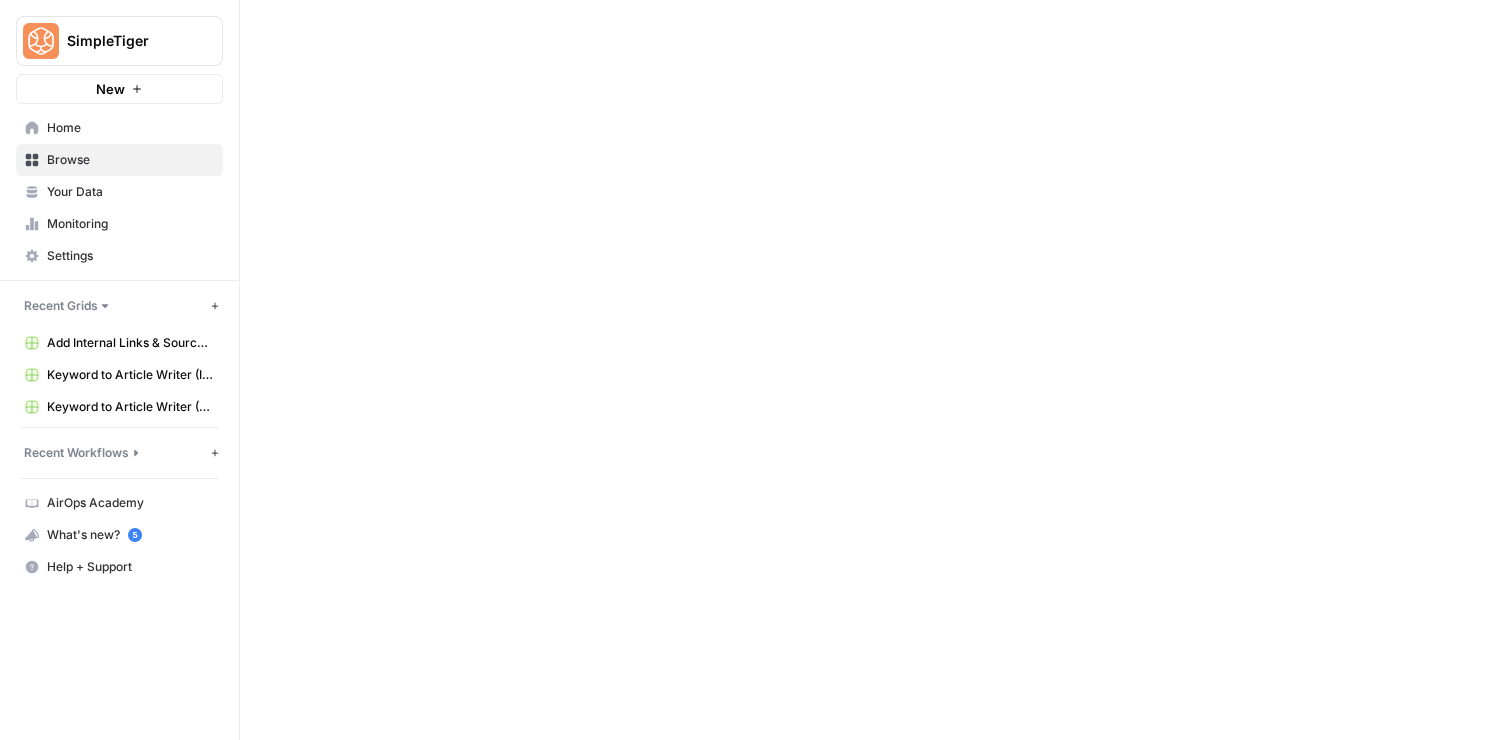 scroll, scrollTop: 0, scrollLeft: 0, axis: both 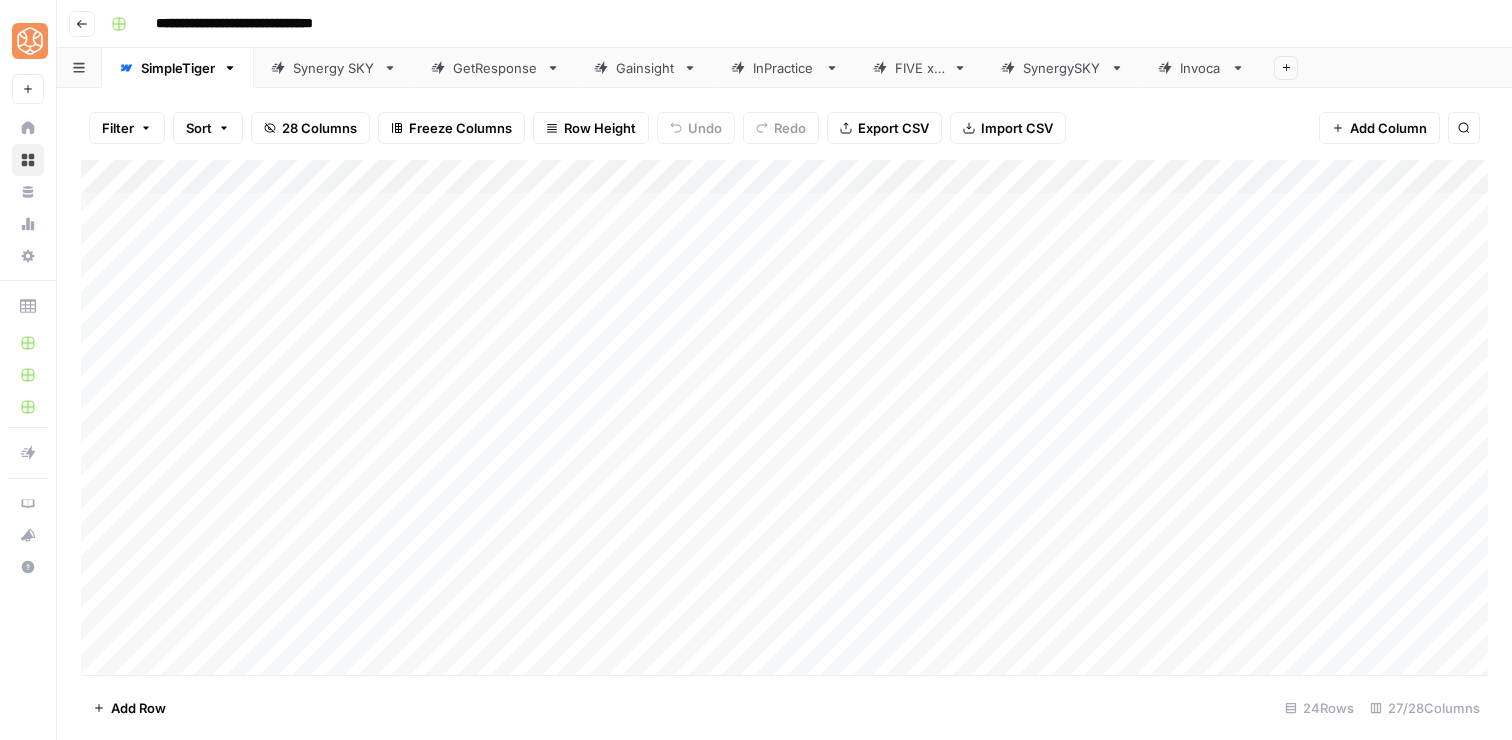 click on "Invoca" at bounding box center [1190, 68] 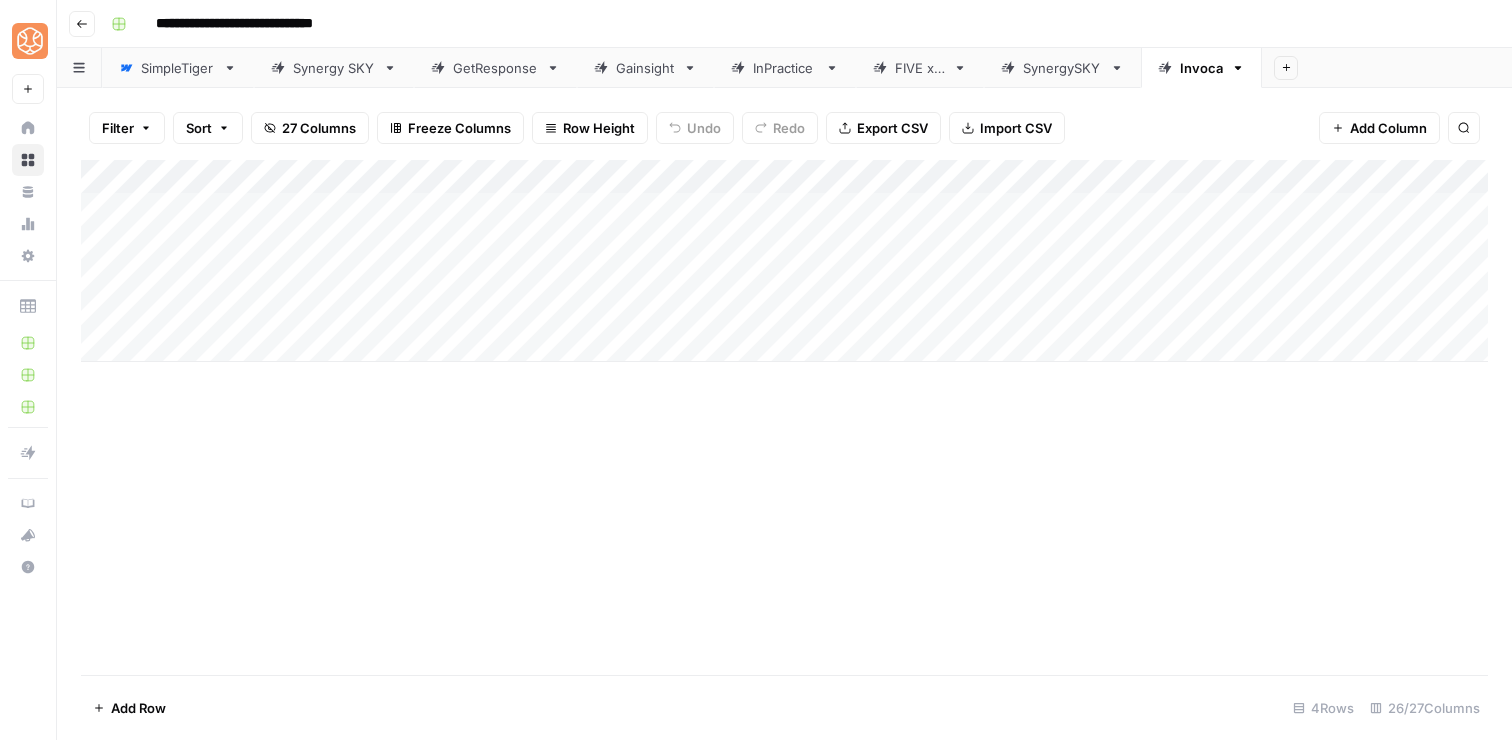 click on "Add Column" at bounding box center [784, 261] 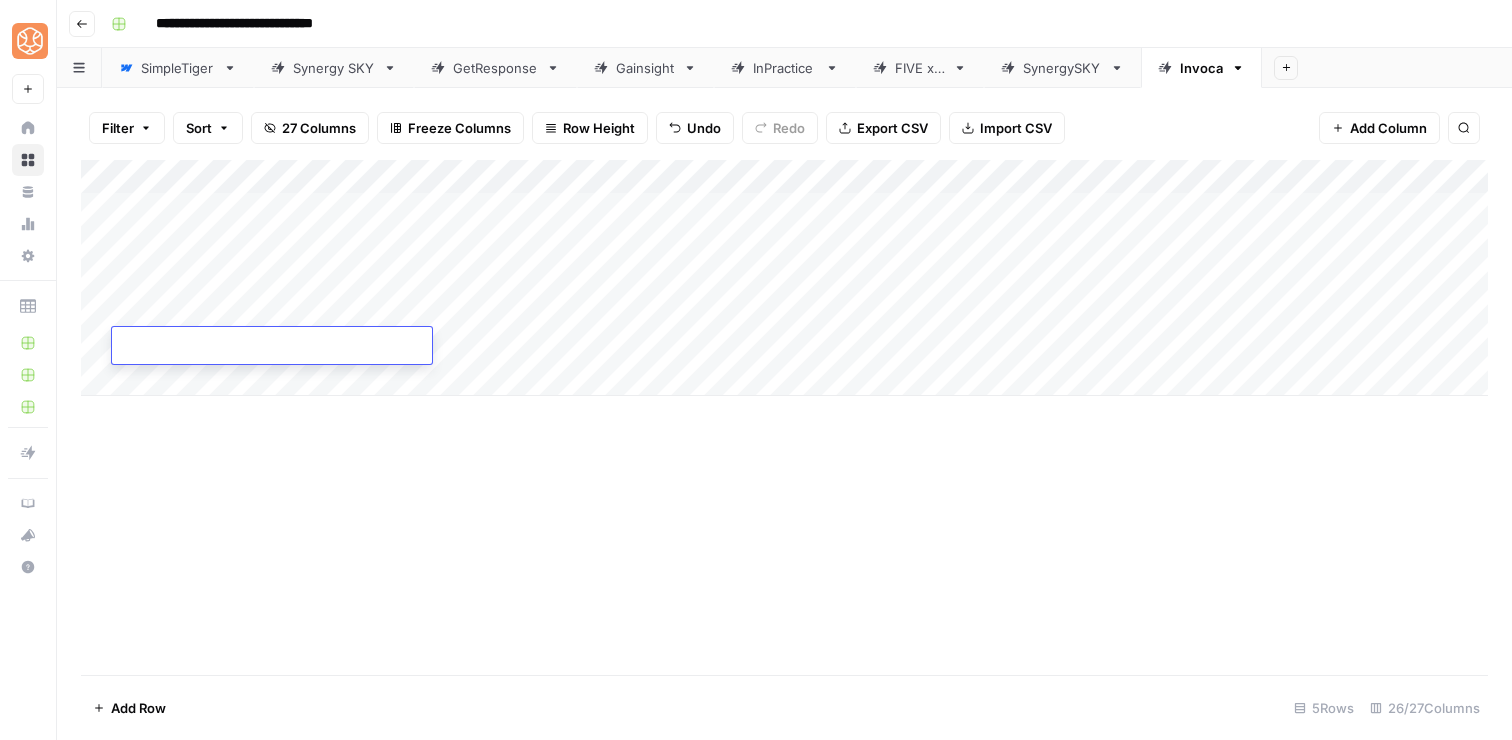 paste on "**********" 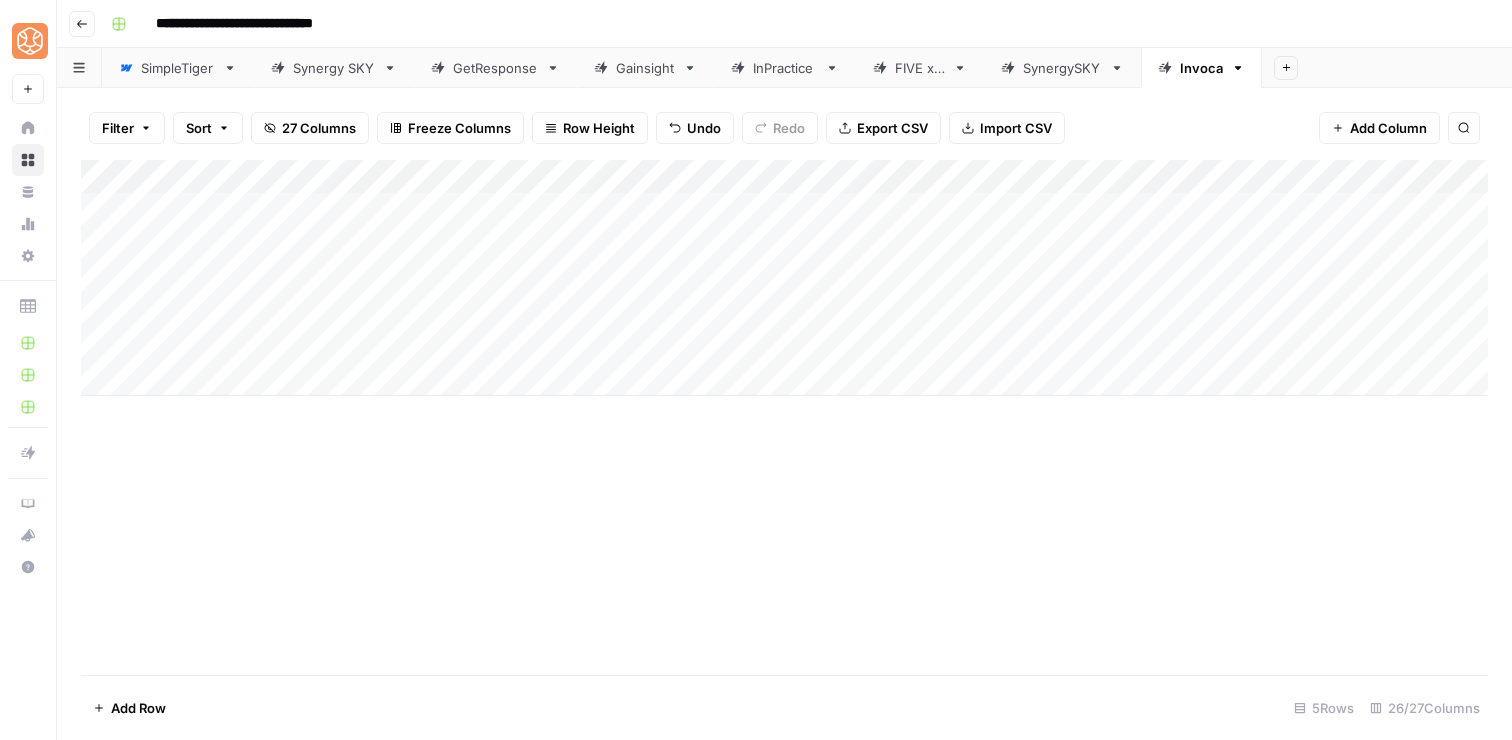 click on "Add Column" at bounding box center (784, 417) 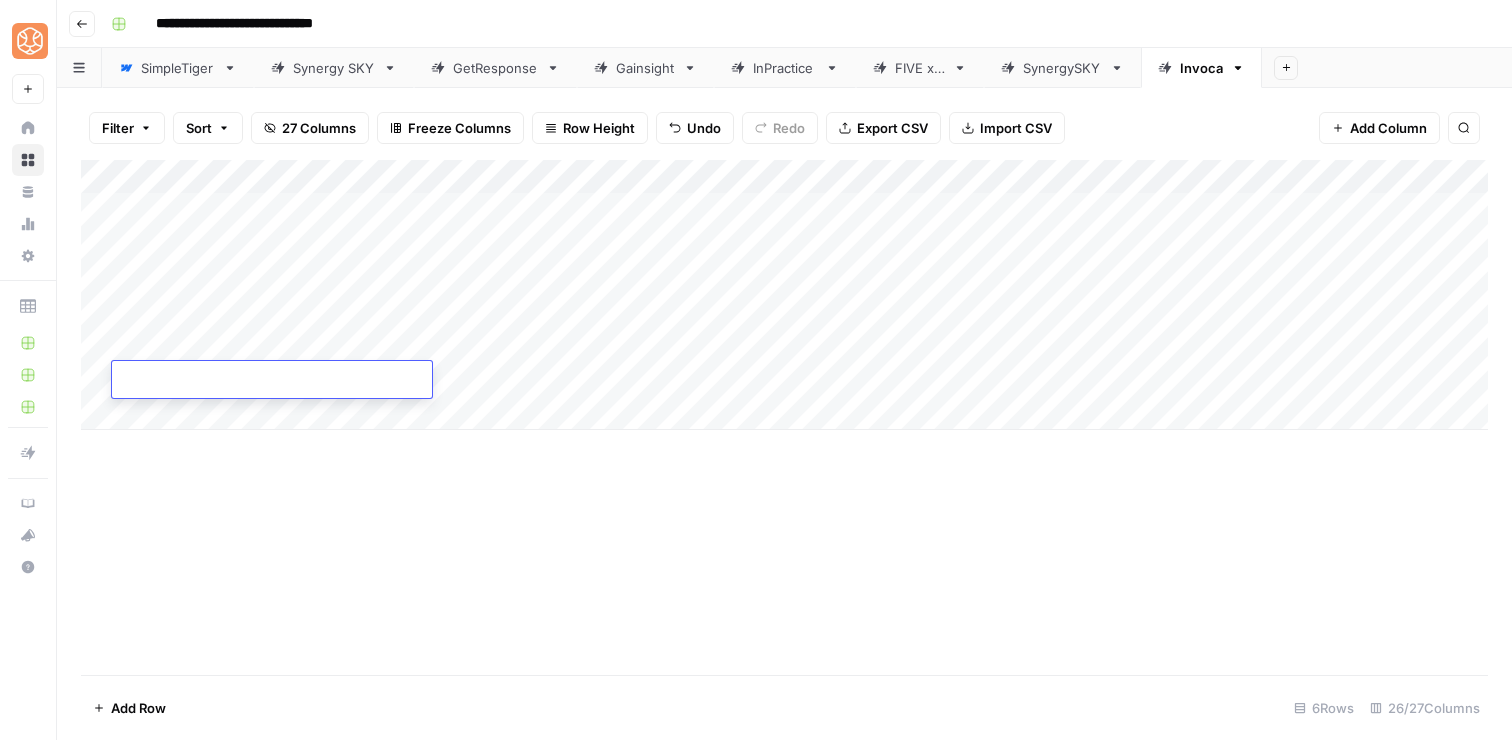 type on "**********" 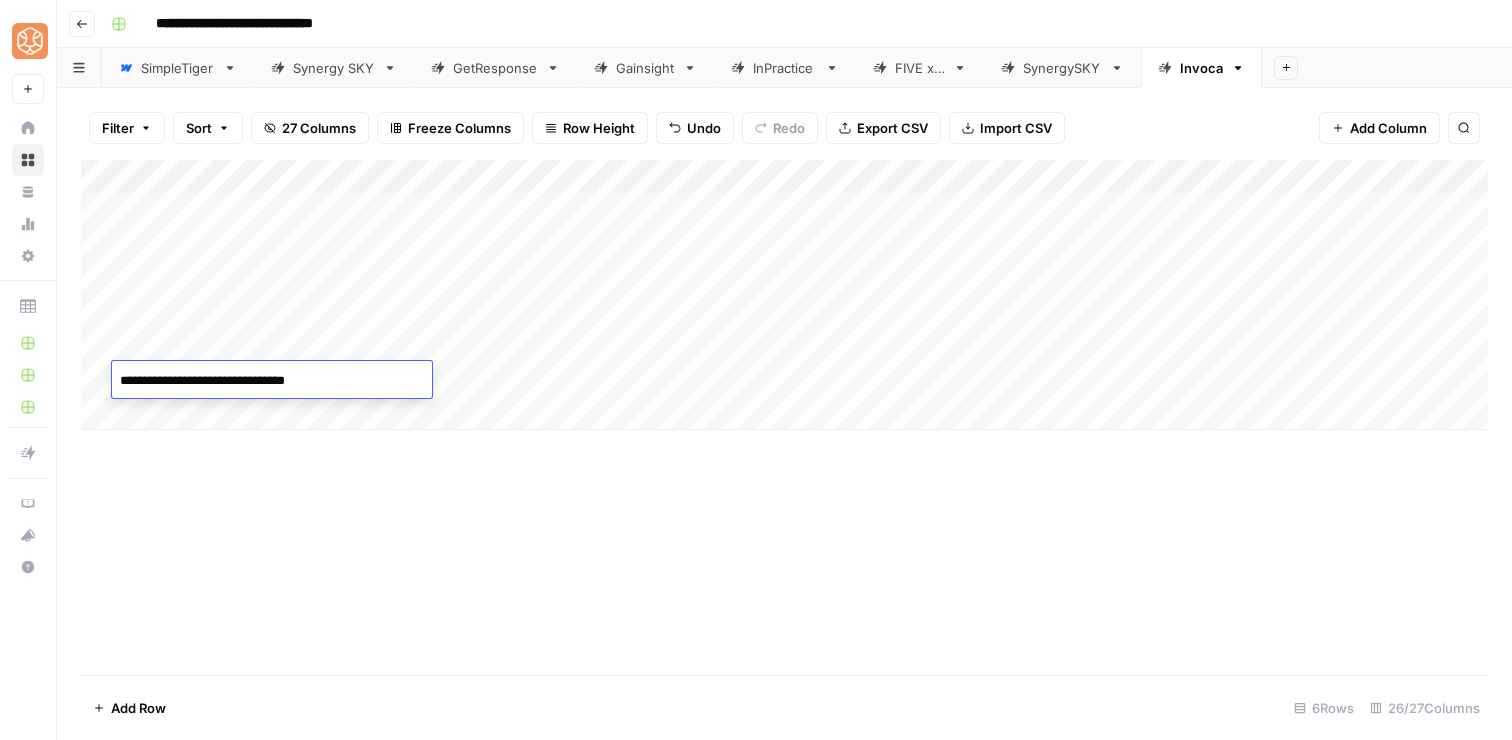 click on "Add Column" at bounding box center [784, 417] 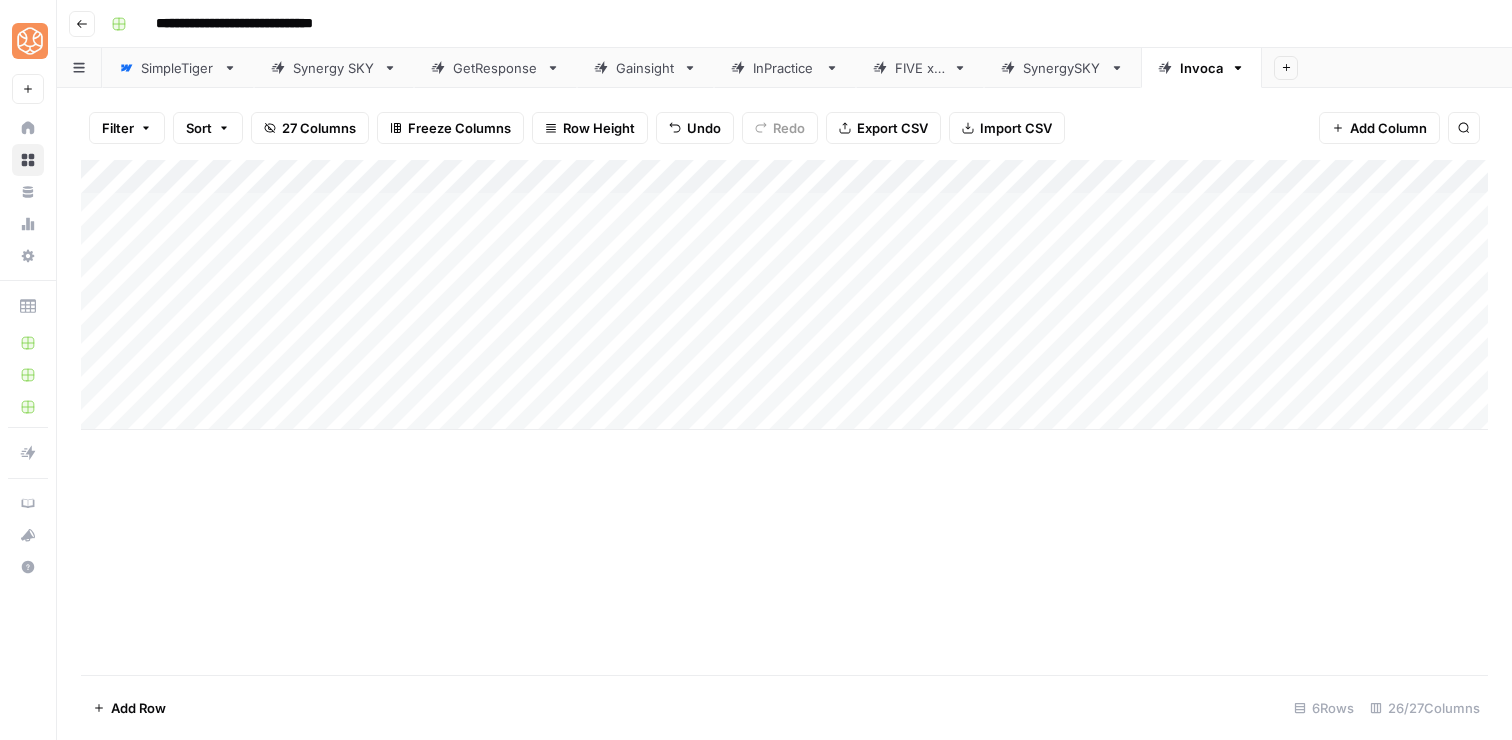 click on "Add Column" at bounding box center (784, 295) 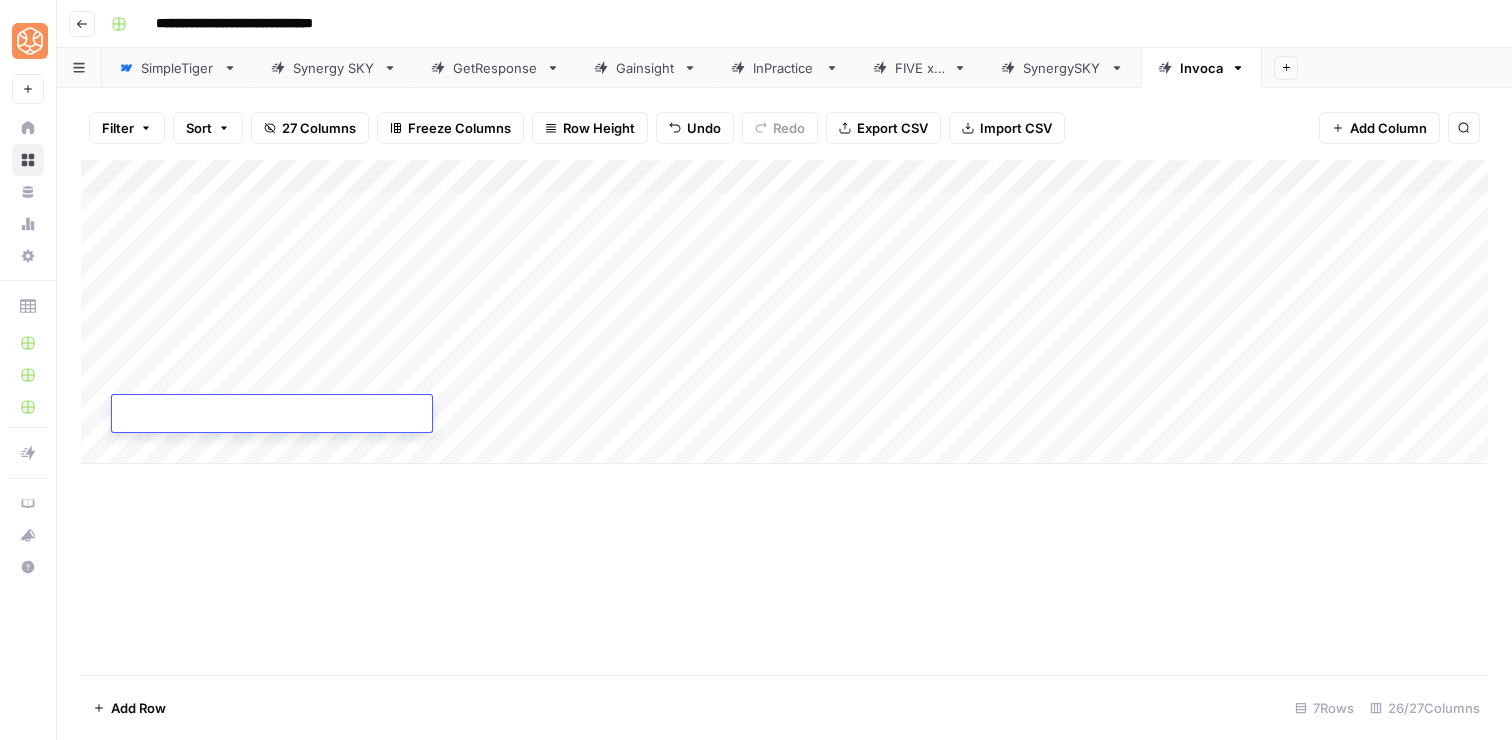 type on "**********" 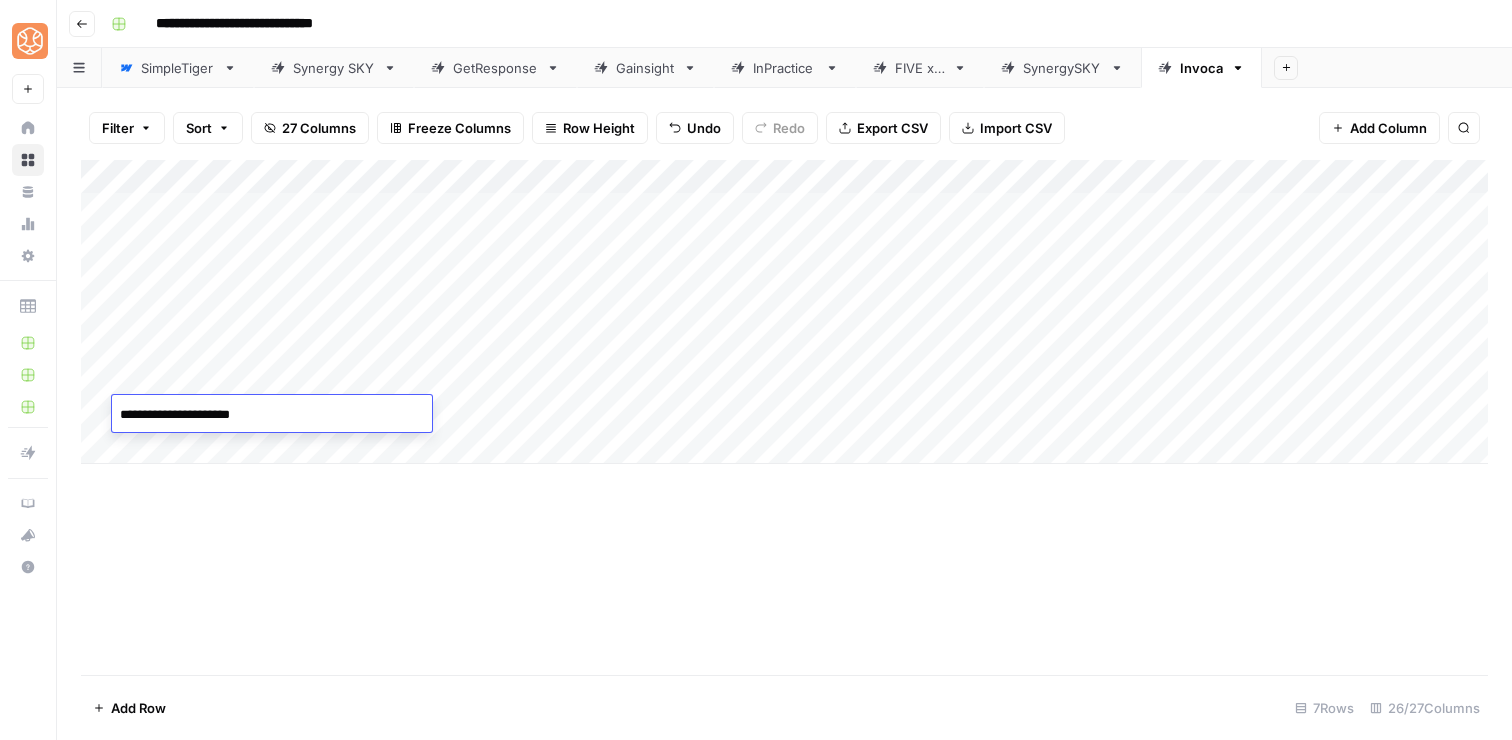 click on "Add Column" at bounding box center [784, 417] 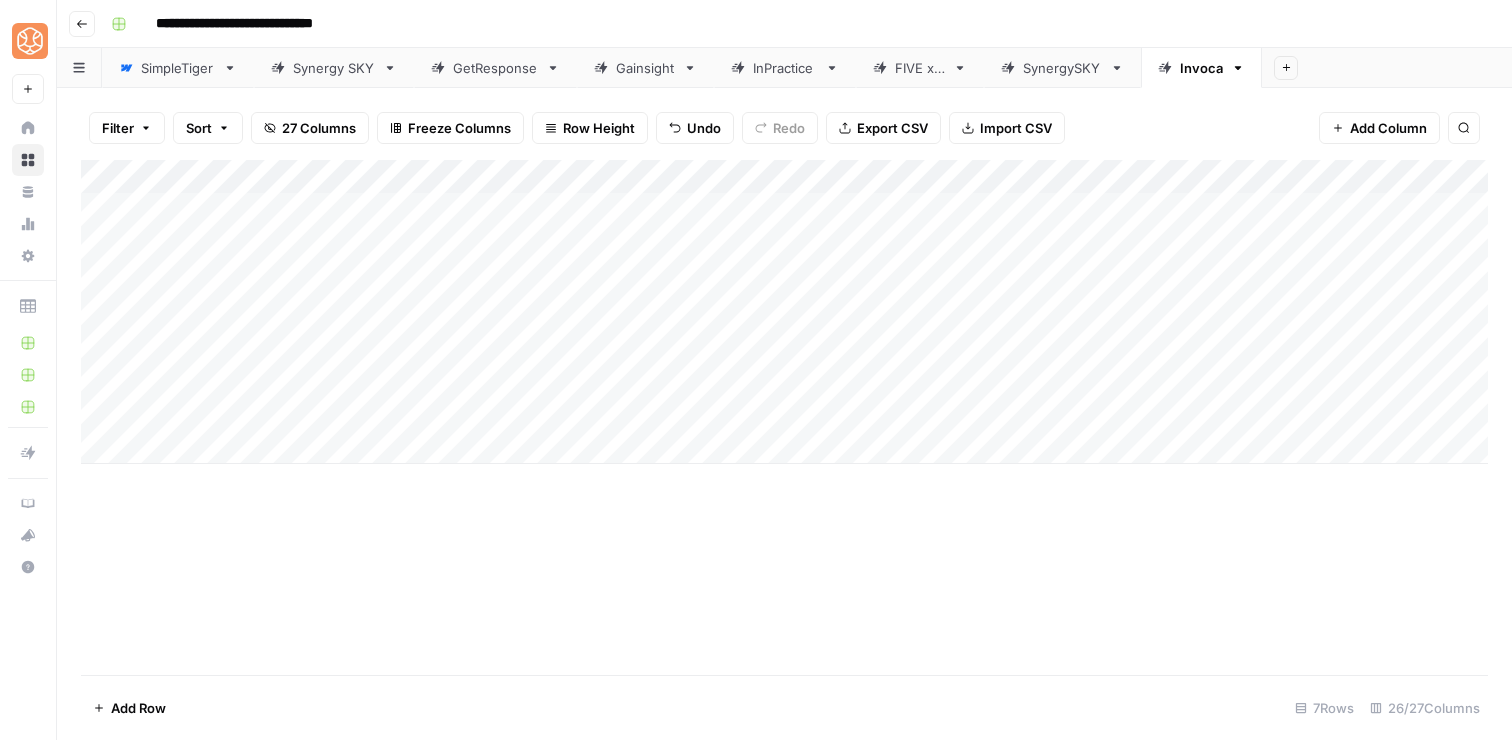 click on "Add Column" at bounding box center (784, 312) 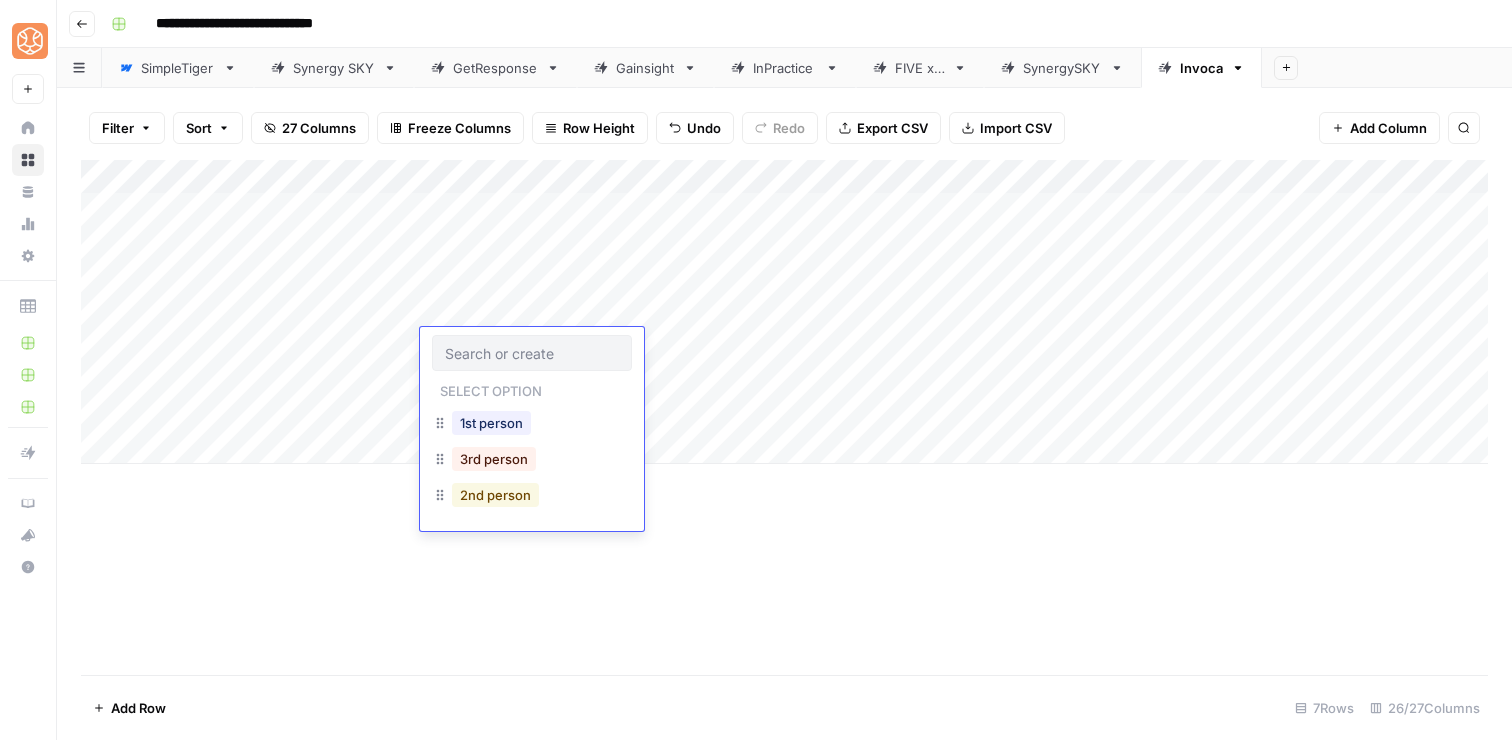 click on "2nd person" at bounding box center (495, 495) 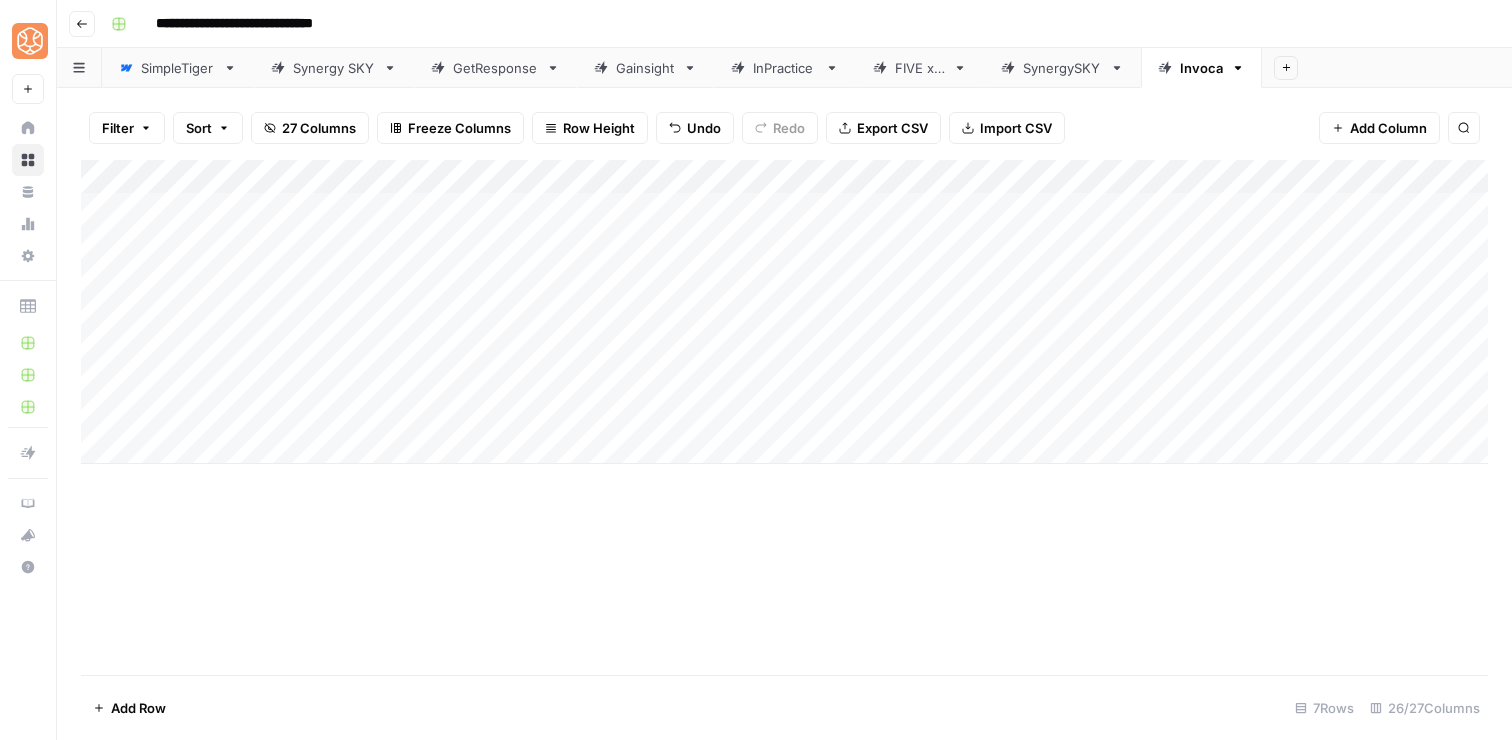 drag, startPoint x: 600, startPoint y: 365, endPoint x: 601, endPoint y: 408, distance: 43.011627 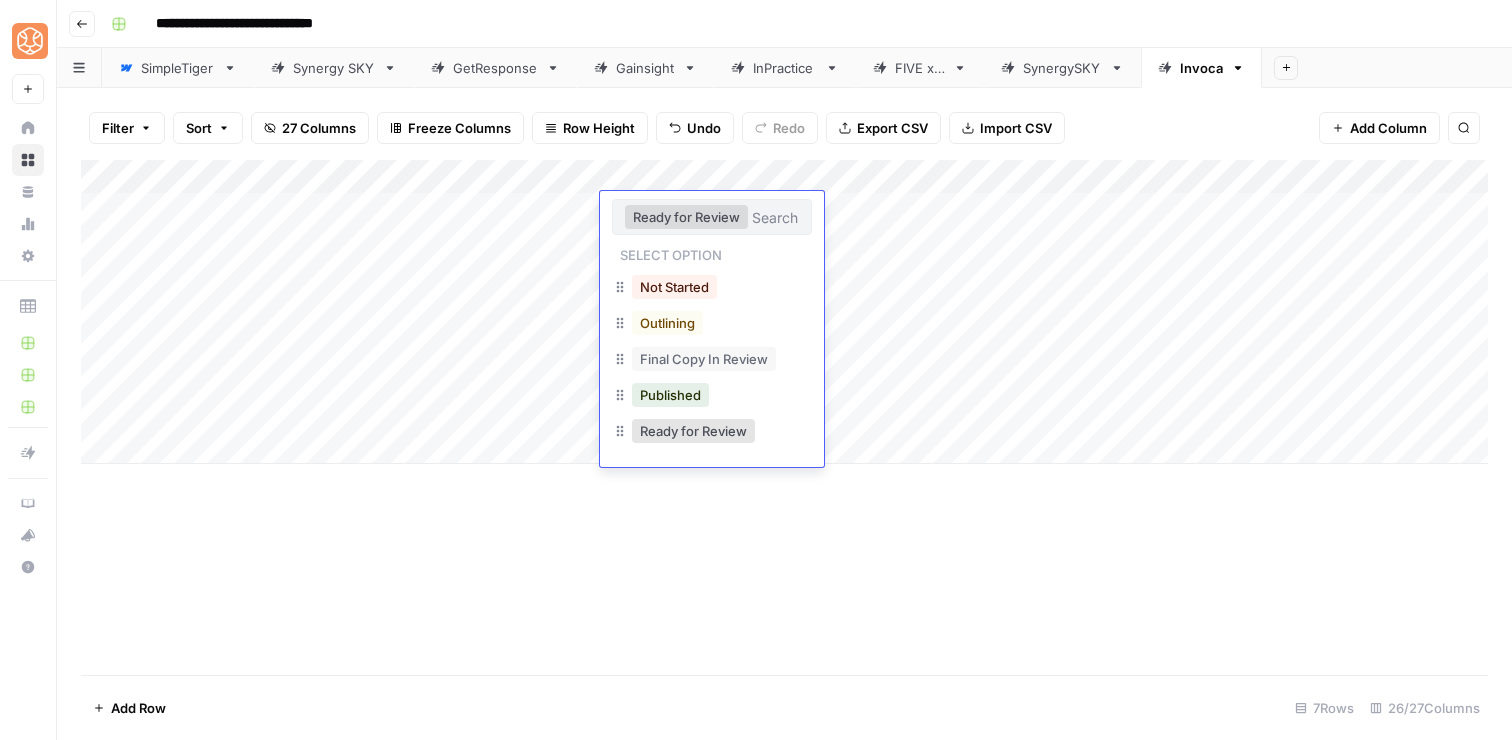 click on "Add Column" at bounding box center [784, 417] 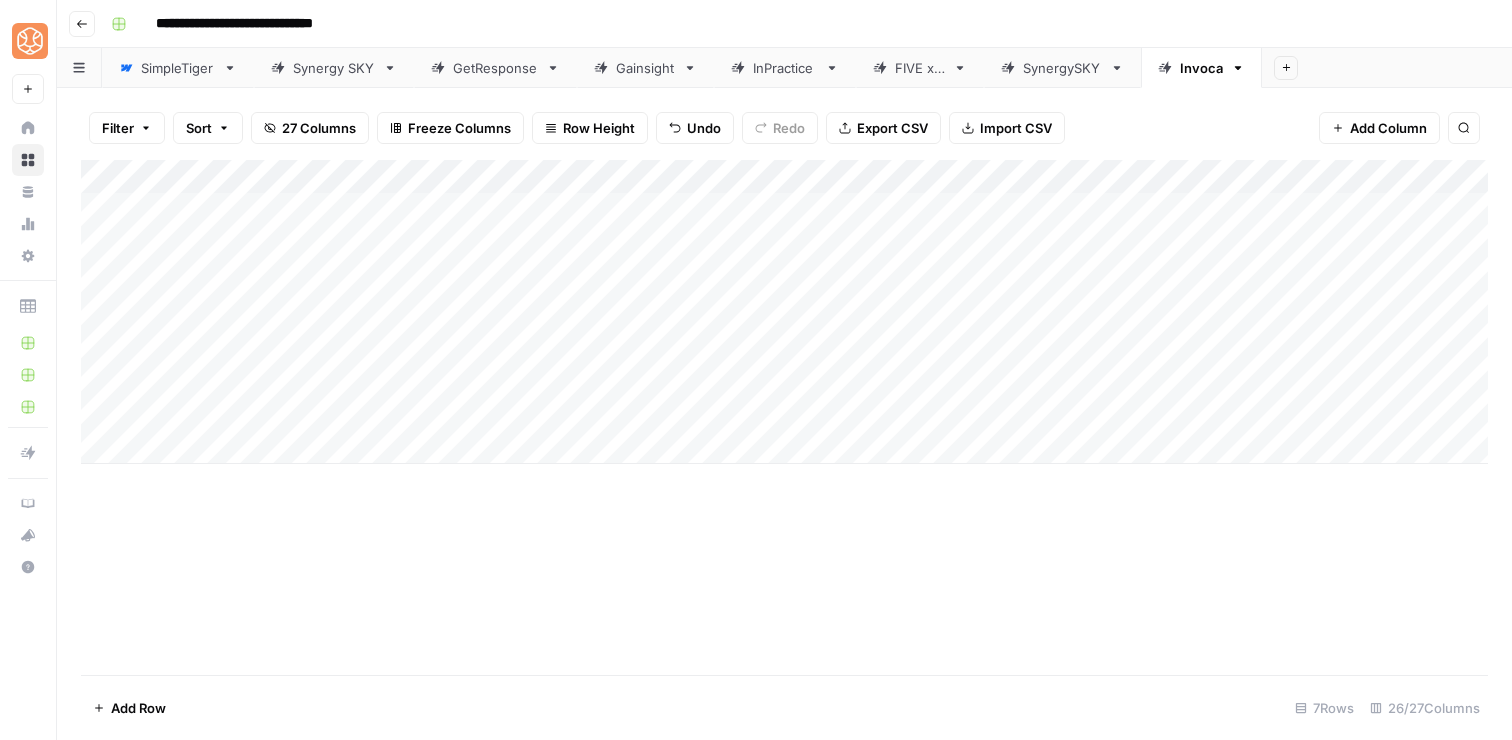 click on "Add Column" at bounding box center [784, 312] 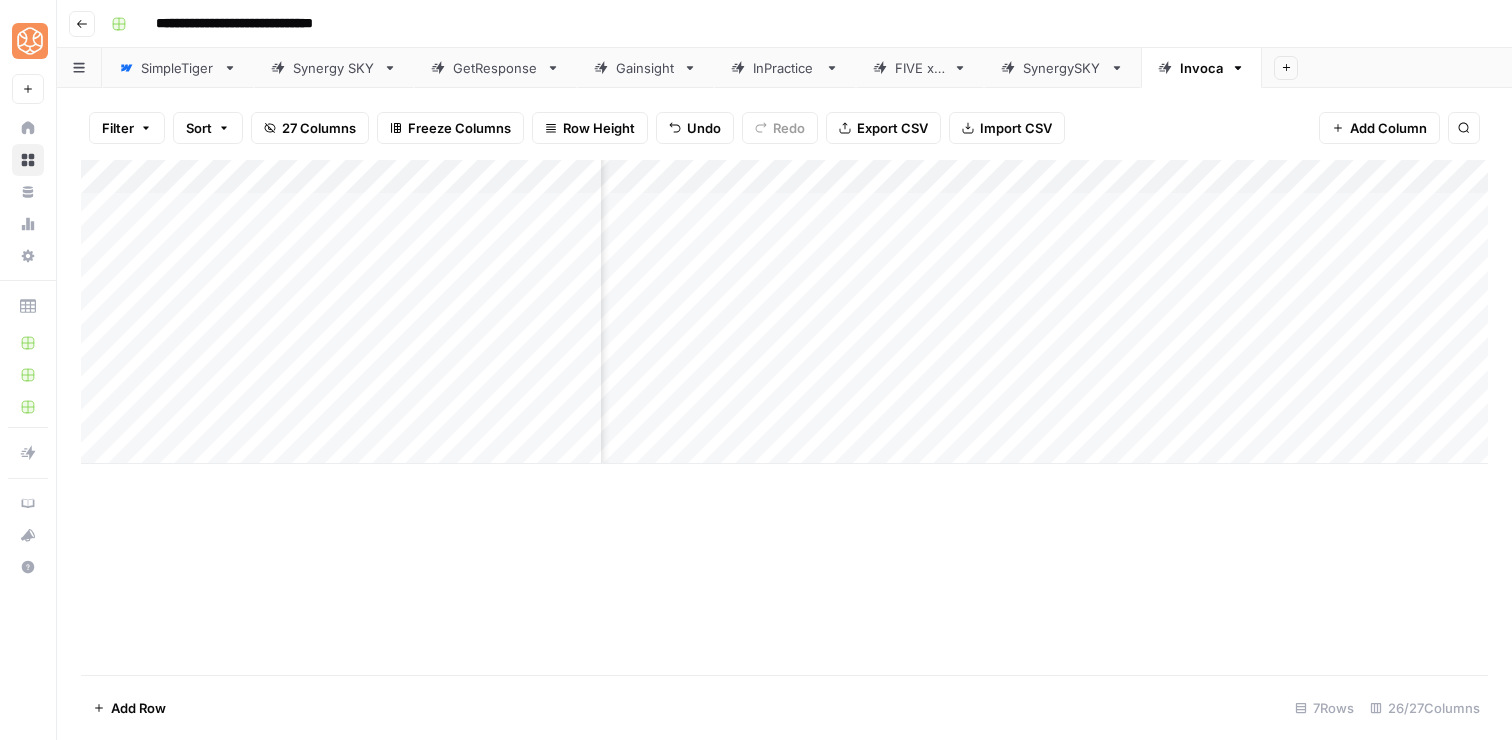 scroll, scrollTop: 0, scrollLeft: 1321, axis: horizontal 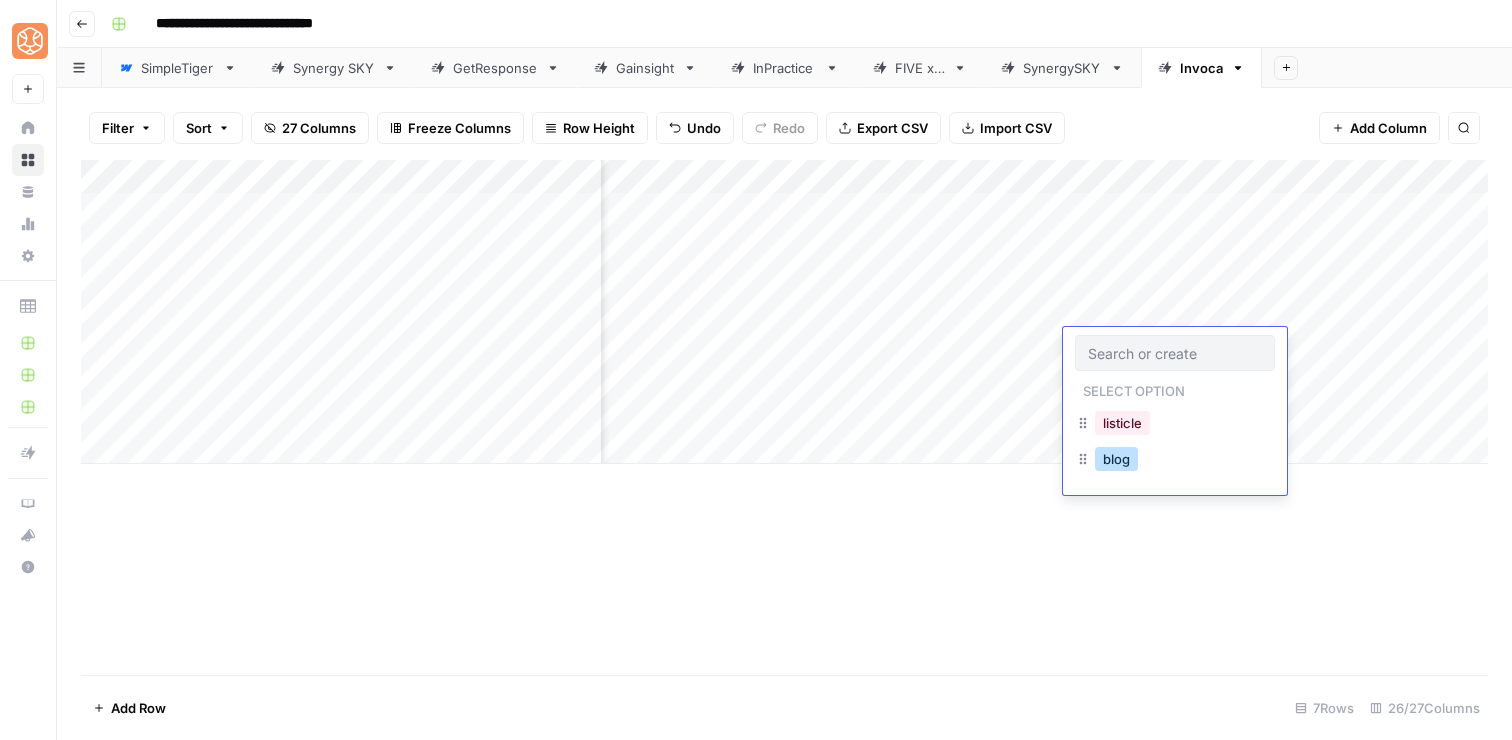 click on "blog" at bounding box center [1116, 459] 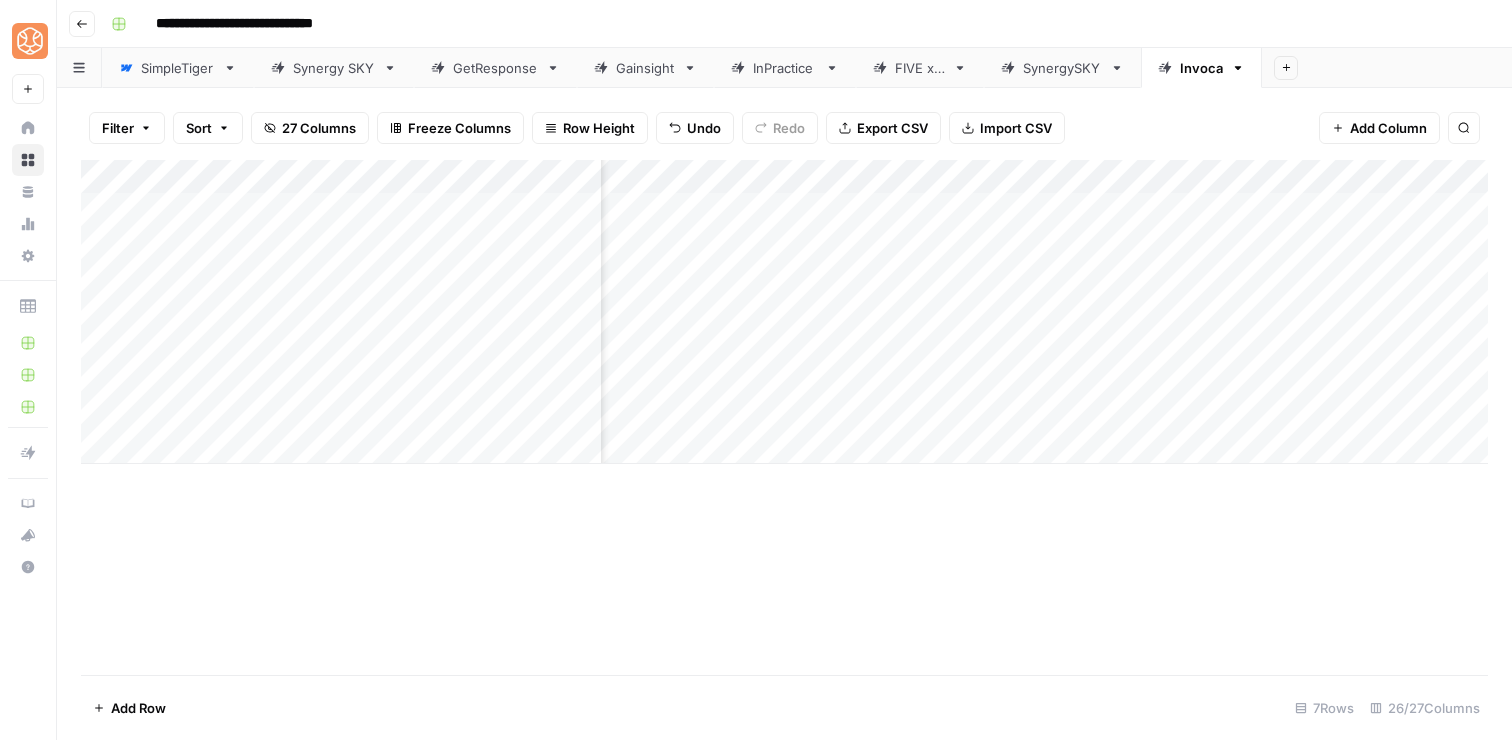drag, startPoint x: 1240, startPoint y: 356, endPoint x: 1241, endPoint y: 405, distance: 49.010204 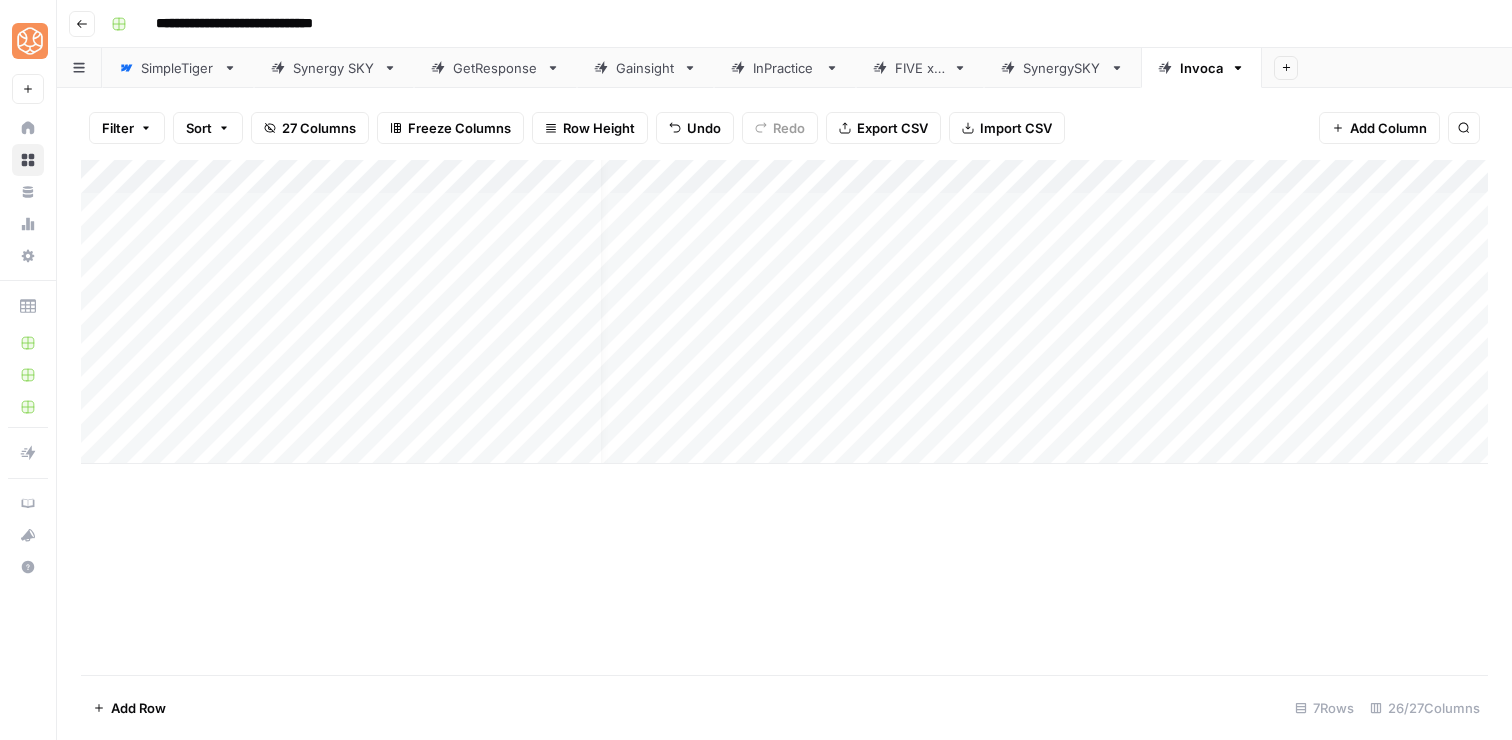 scroll, scrollTop: 0, scrollLeft: 0, axis: both 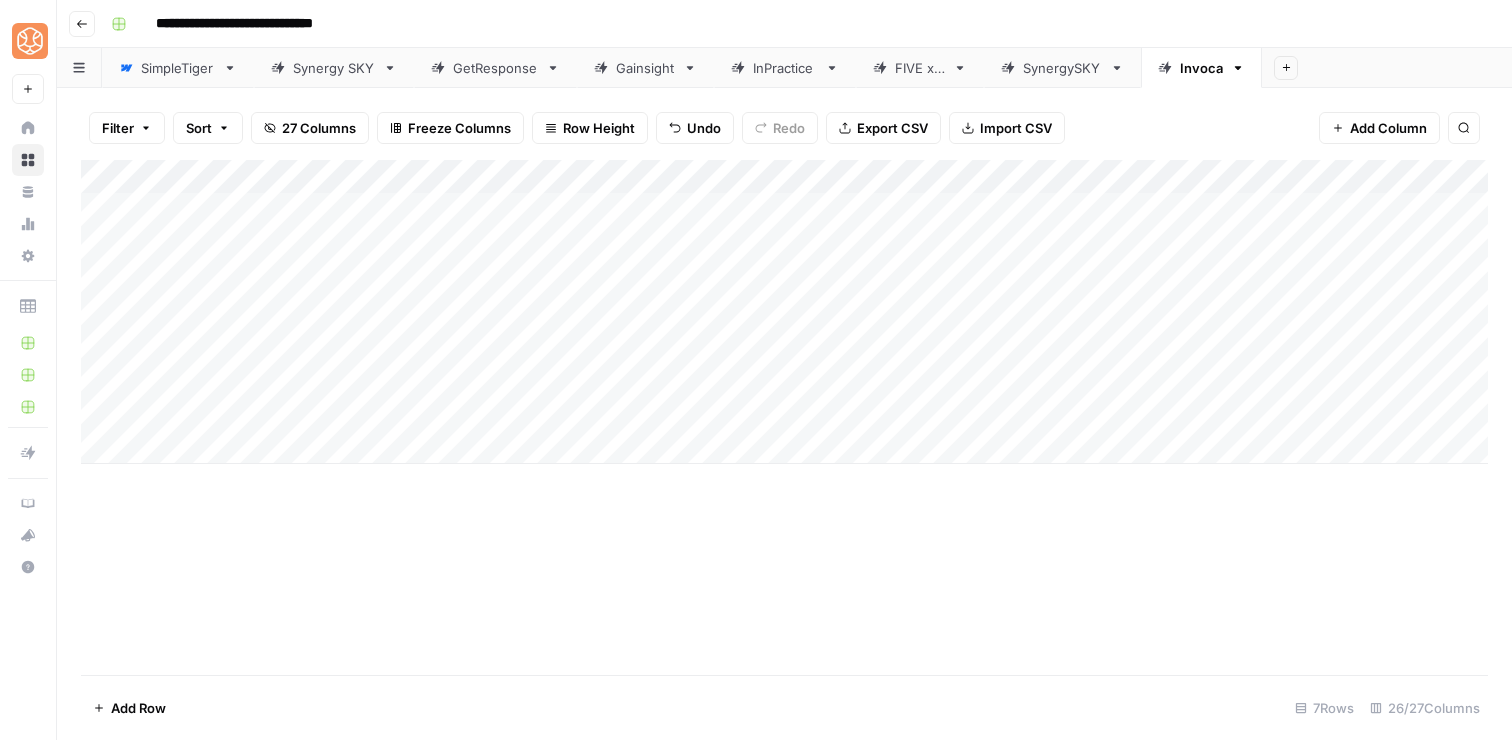 click on "Add Column" at bounding box center [784, 312] 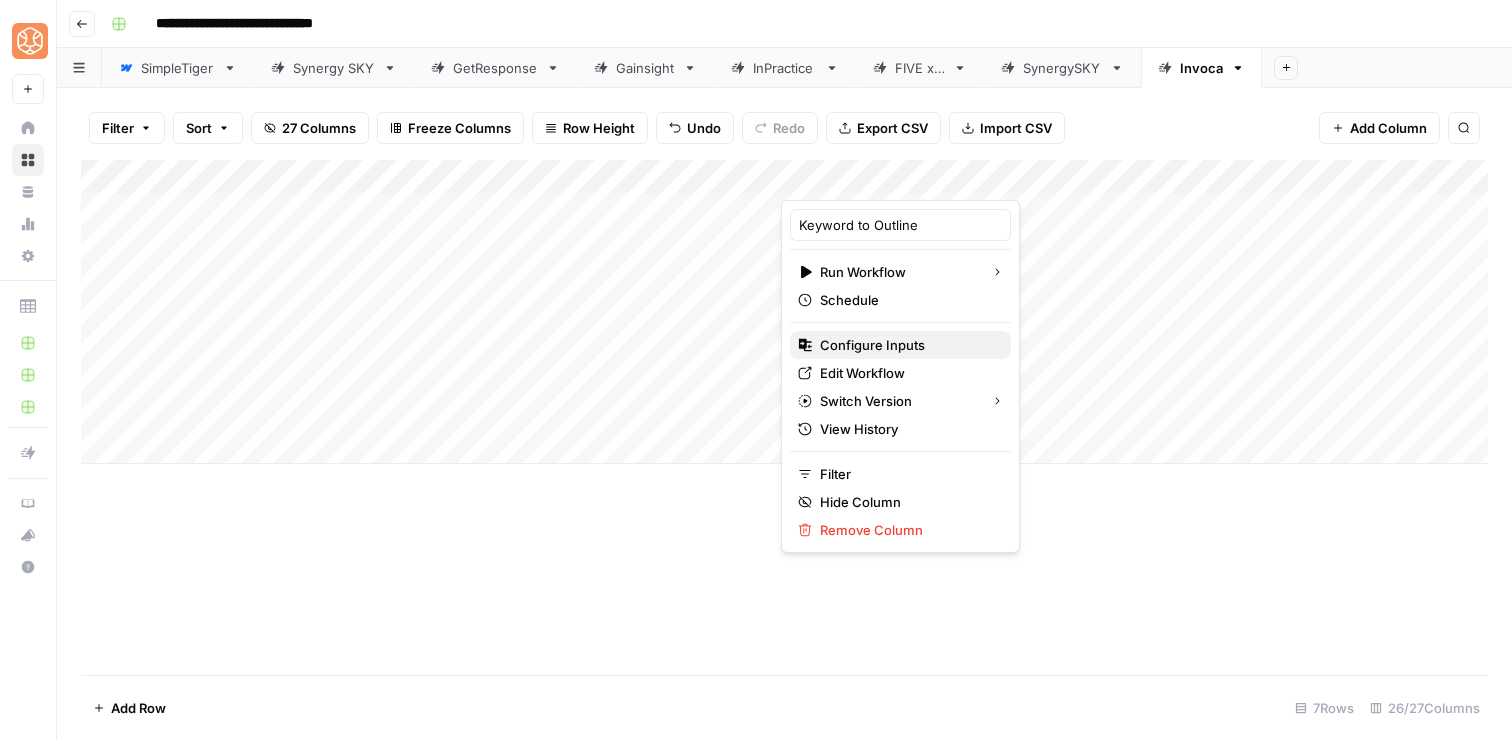 click on "Configure Inputs" at bounding box center [872, 345] 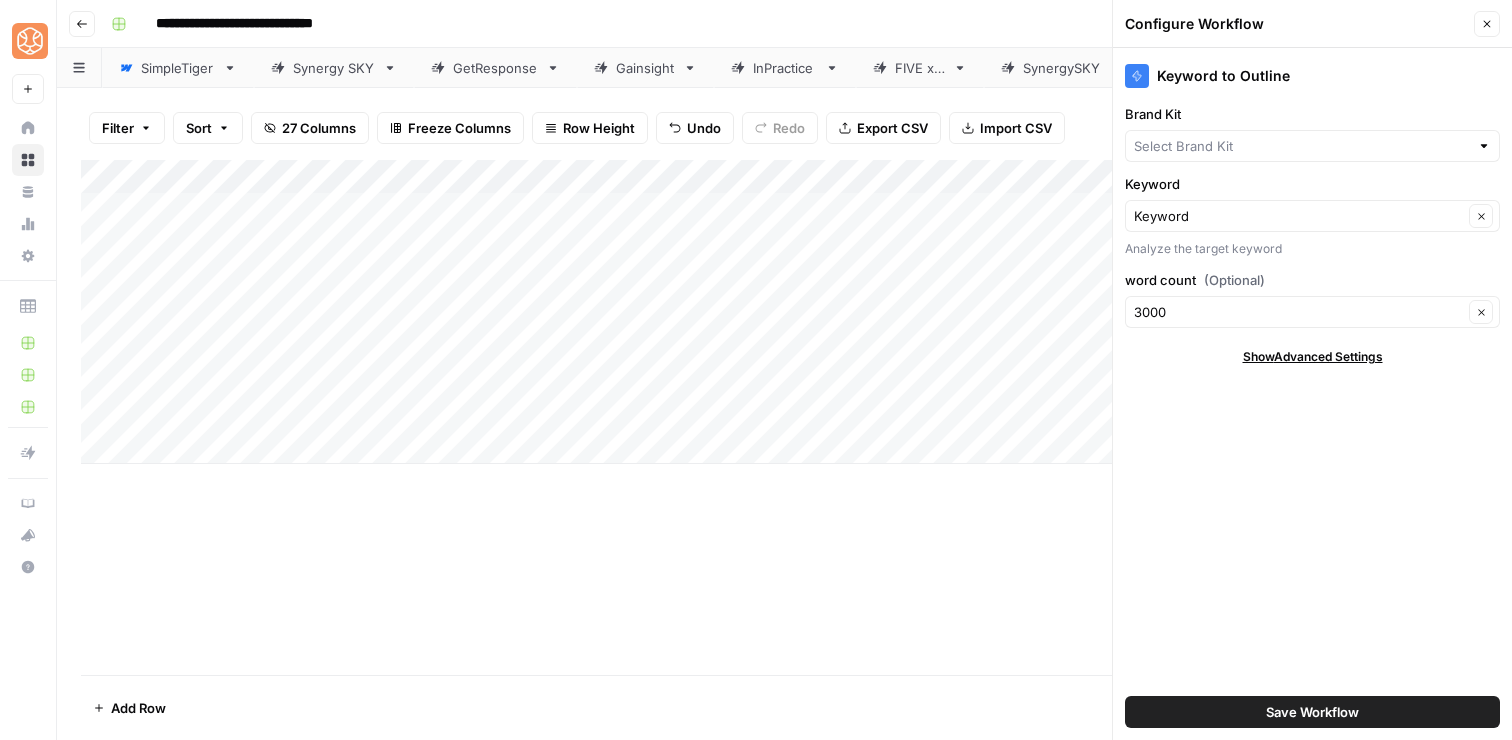 type on "Invoca" 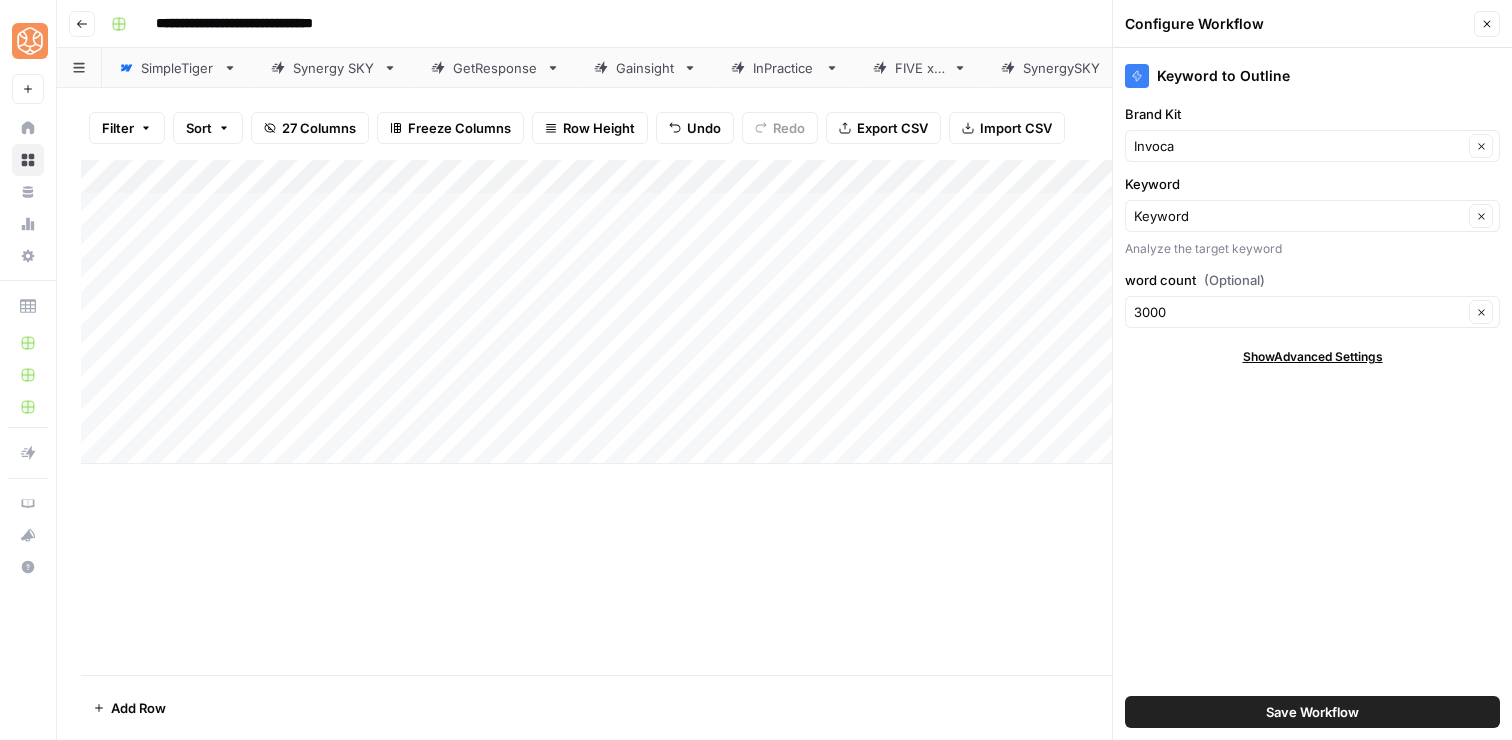click on "3000 Clear" at bounding box center (1312, 312) 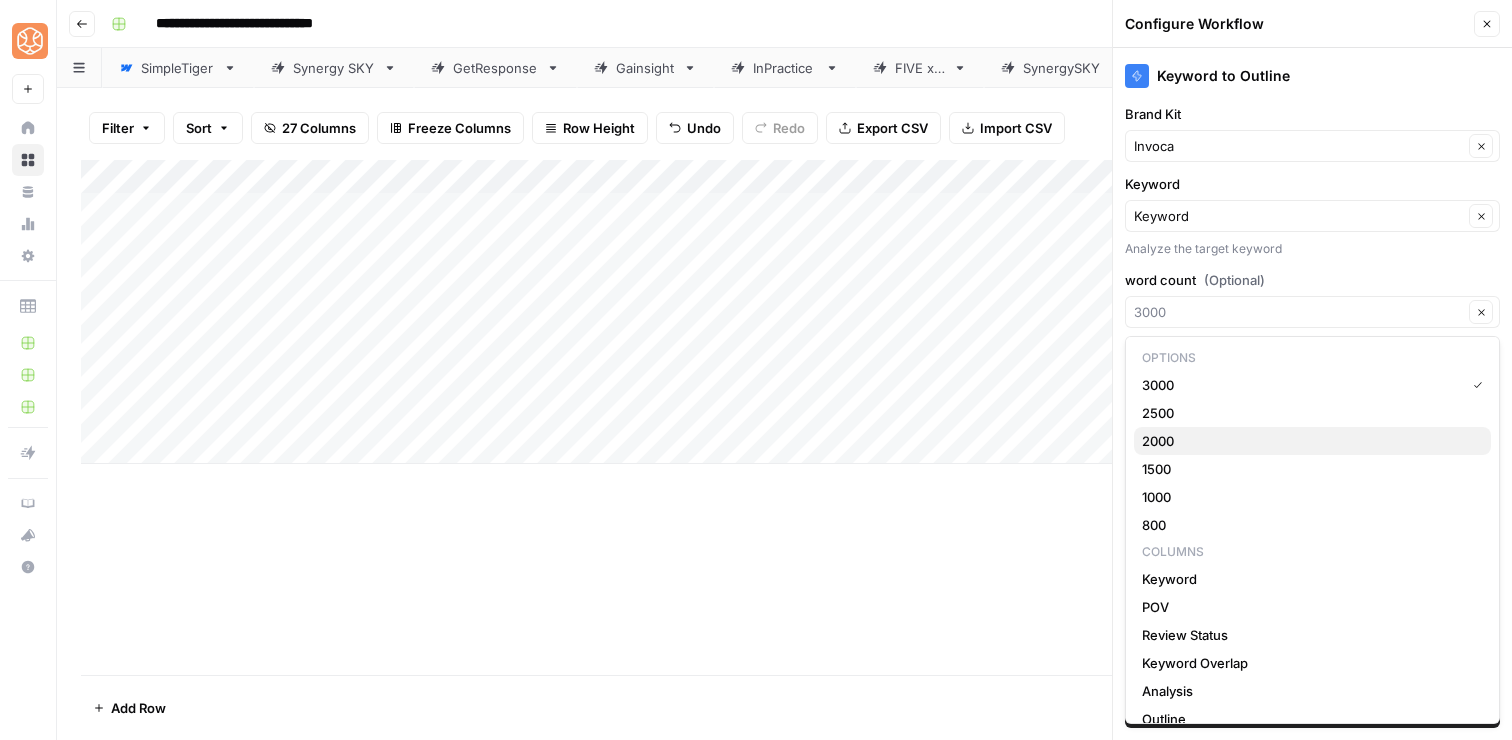 click on "2000" at bounding box center (1158, 441) 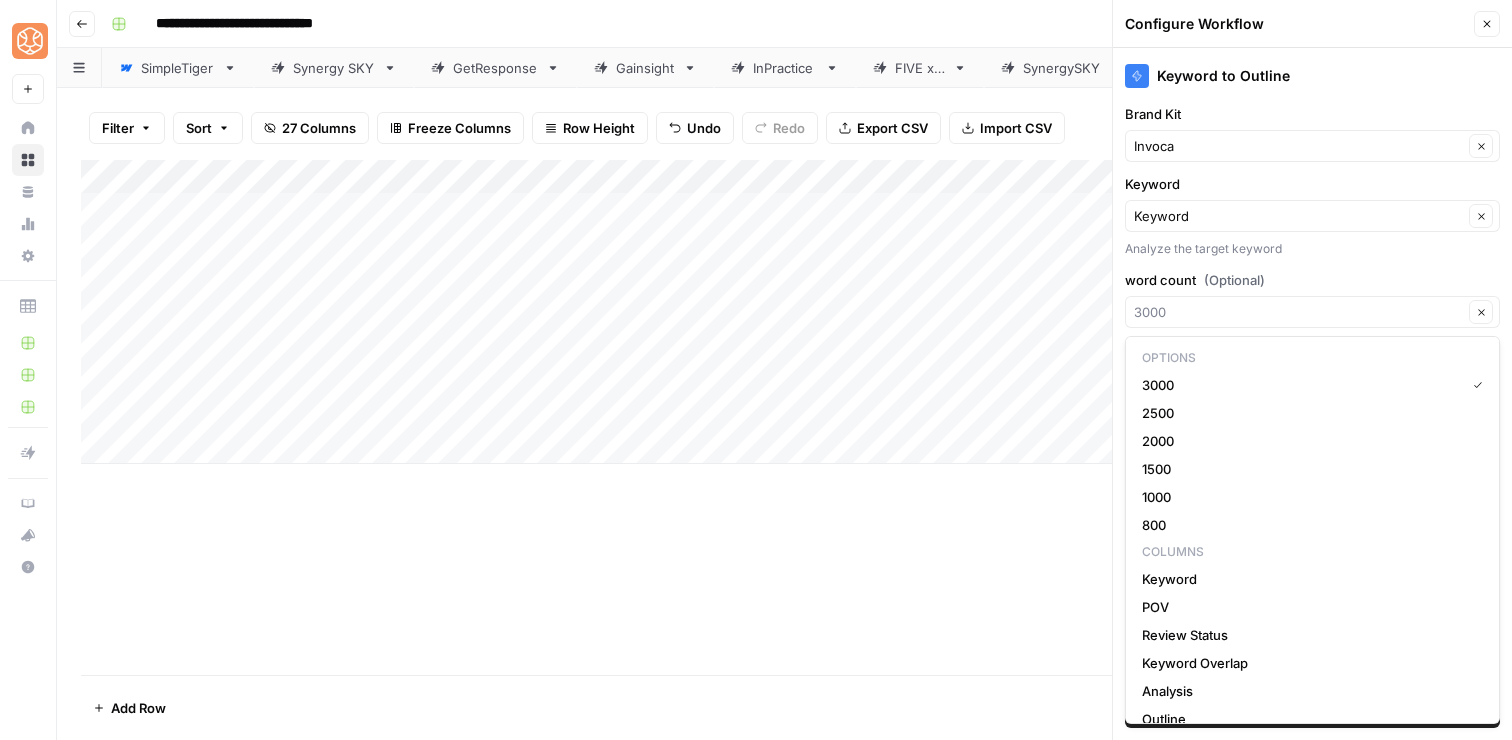 type on "2000" 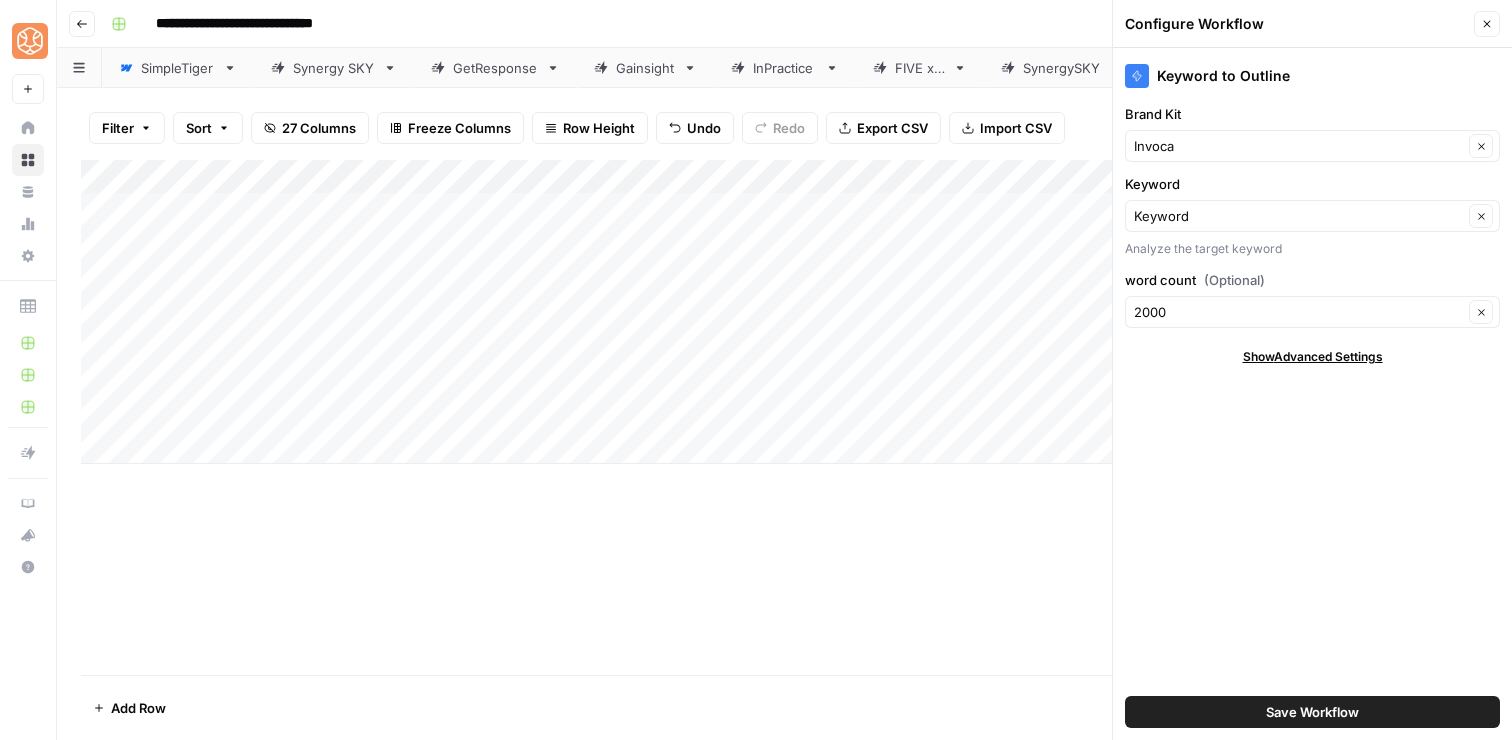 click on "Save Workflow" at bounding box center [1312, 712] 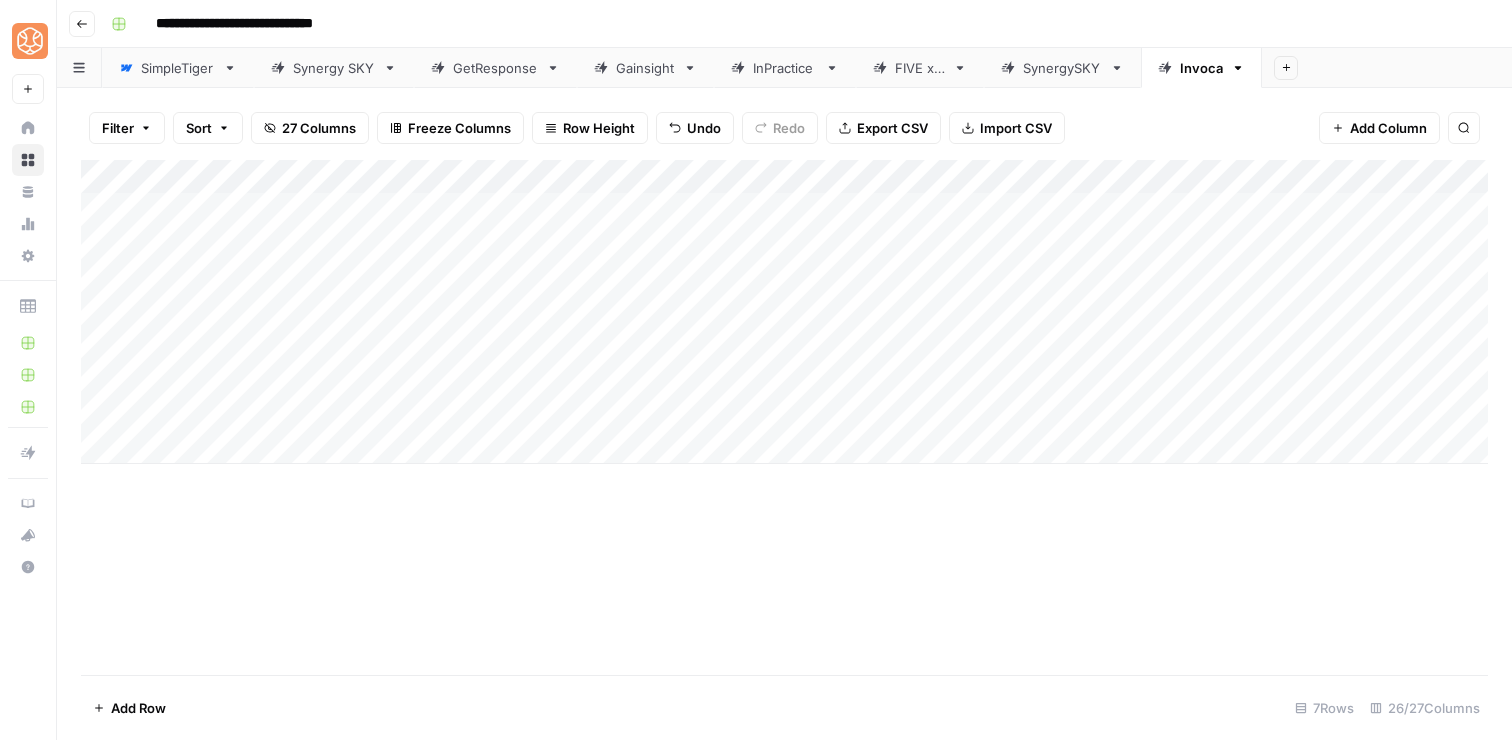 click on "Add Column" at bounding box center (784, 312) 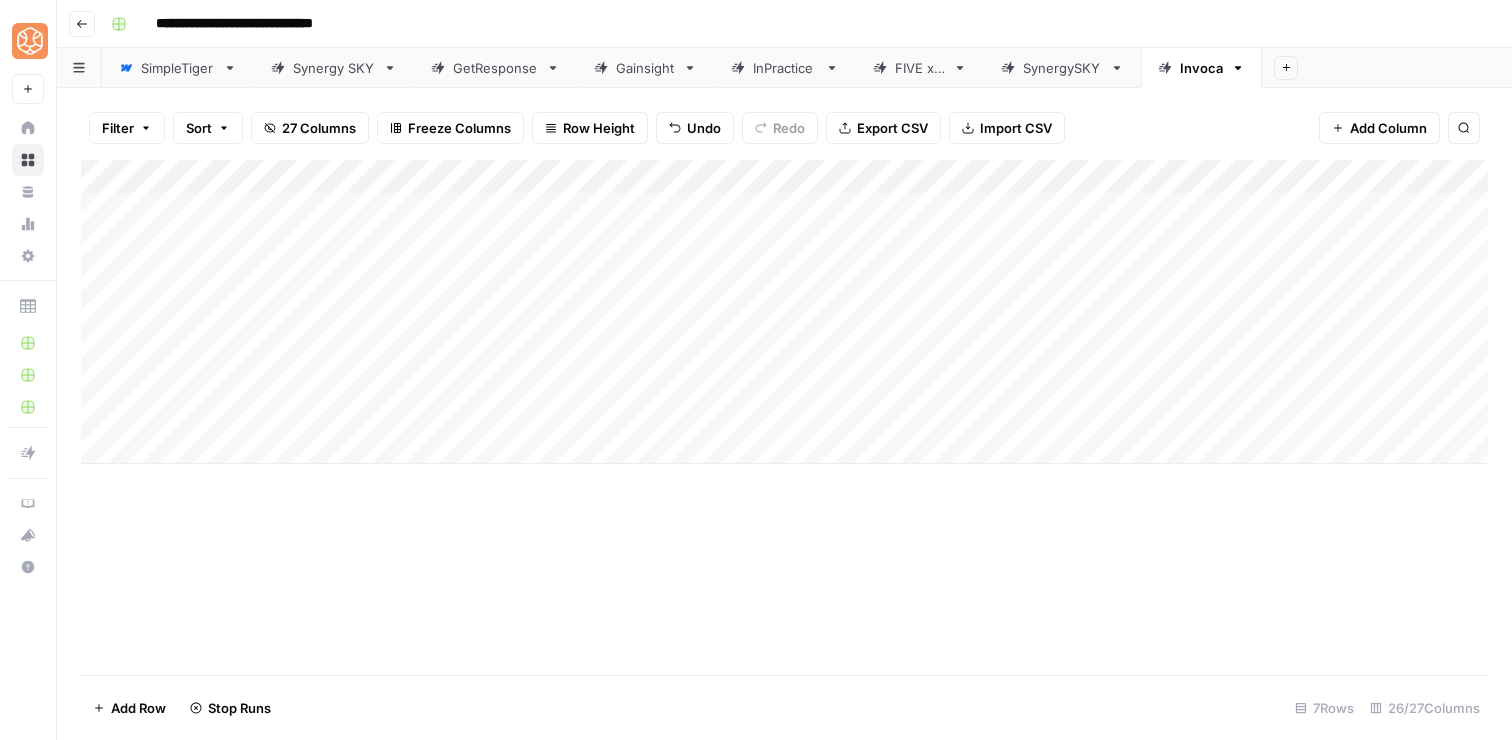 click on "Add Column" at bounding box center (784, 312) 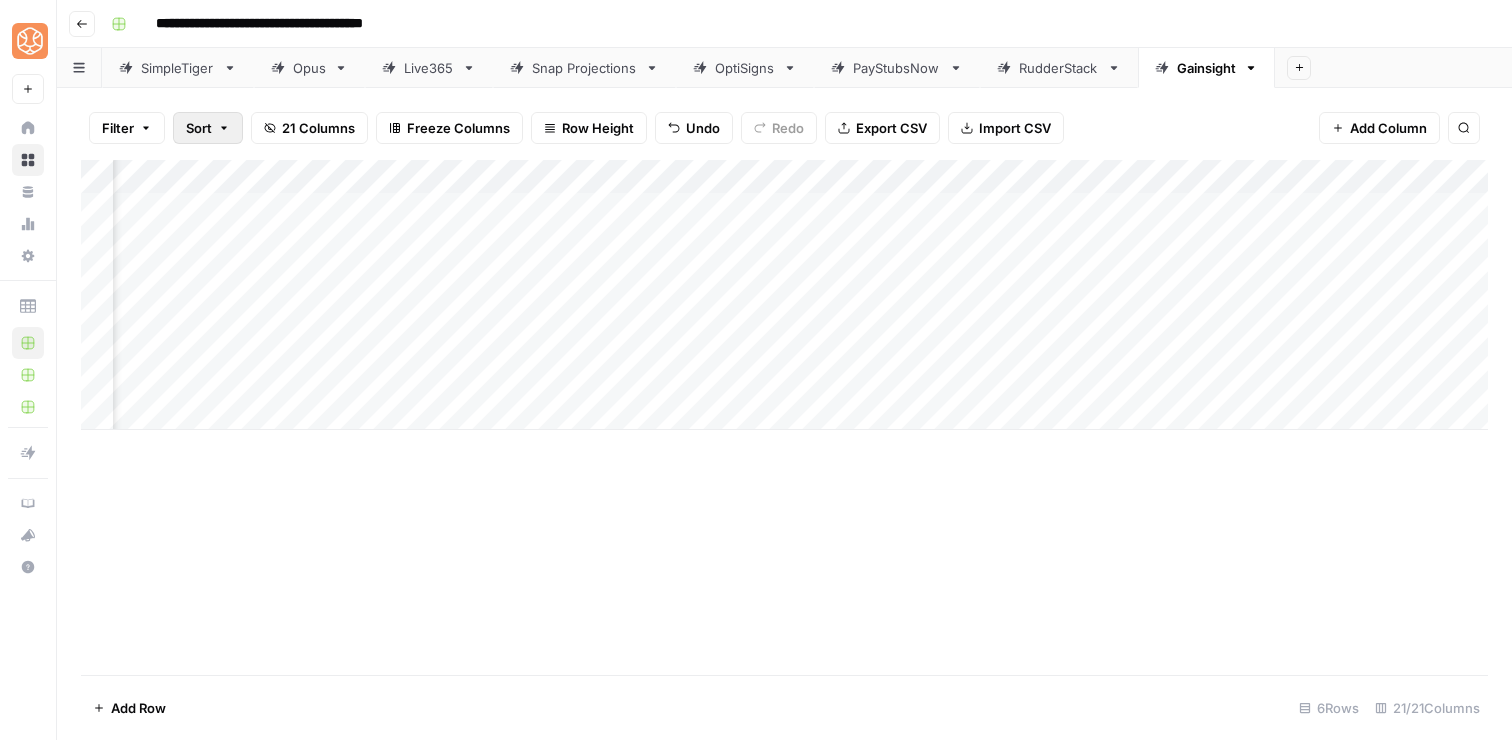 scroll, scrollTop: 0, scrollLeft: 0, axis: both 